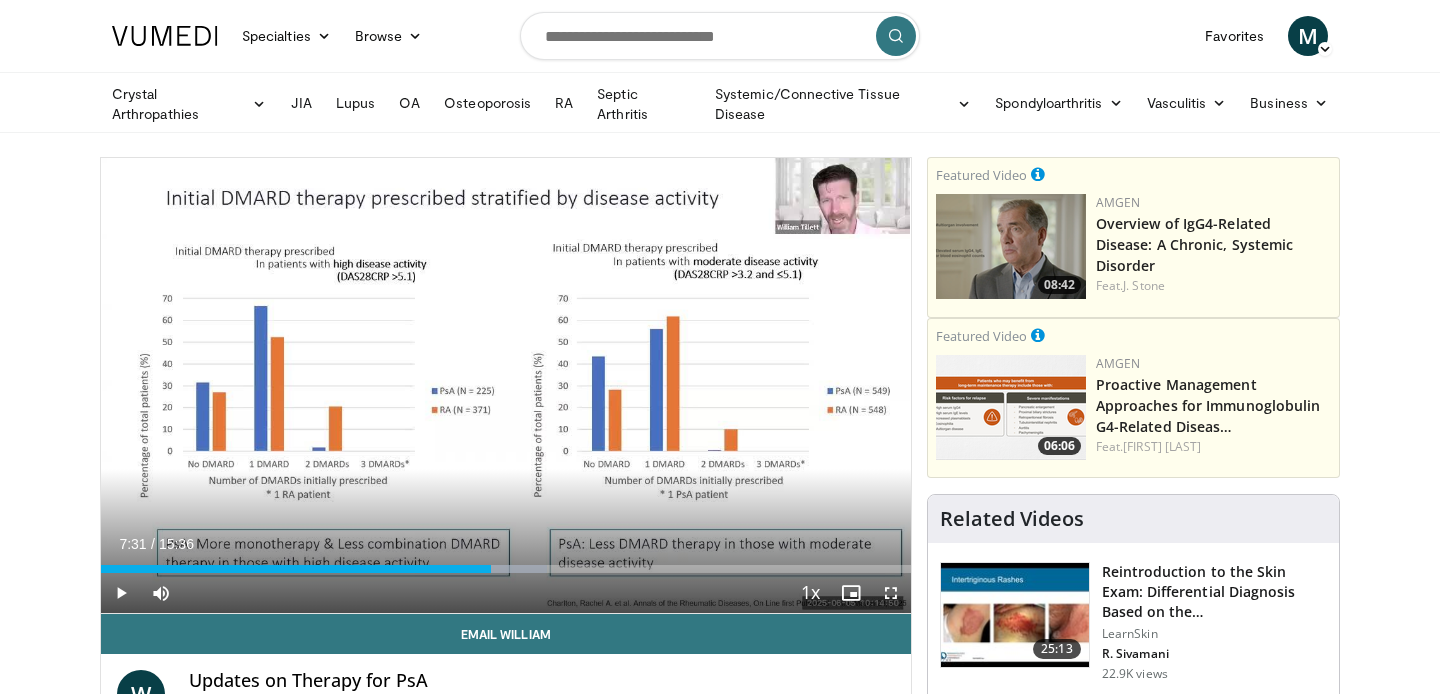 scroll, scrollTop: 0, scrollLeft: 0, axis: both 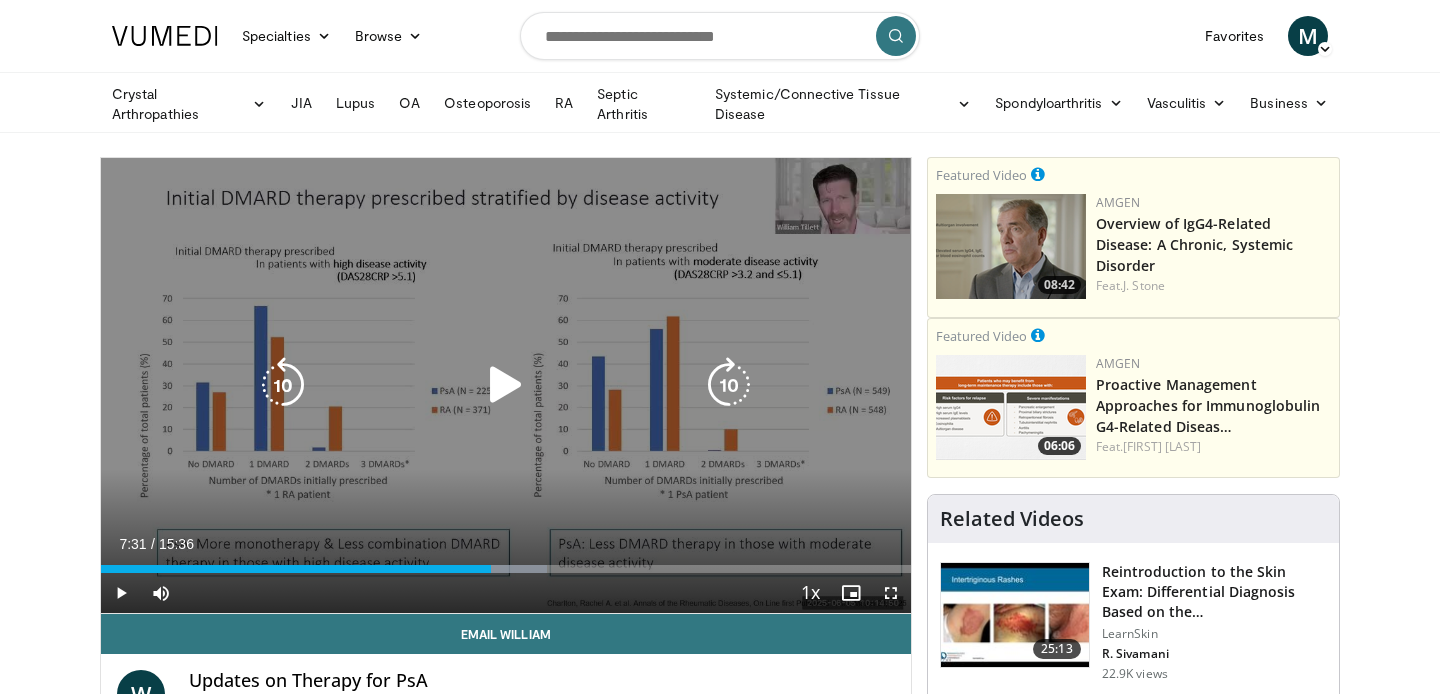 click at bounding box center [506, 385] 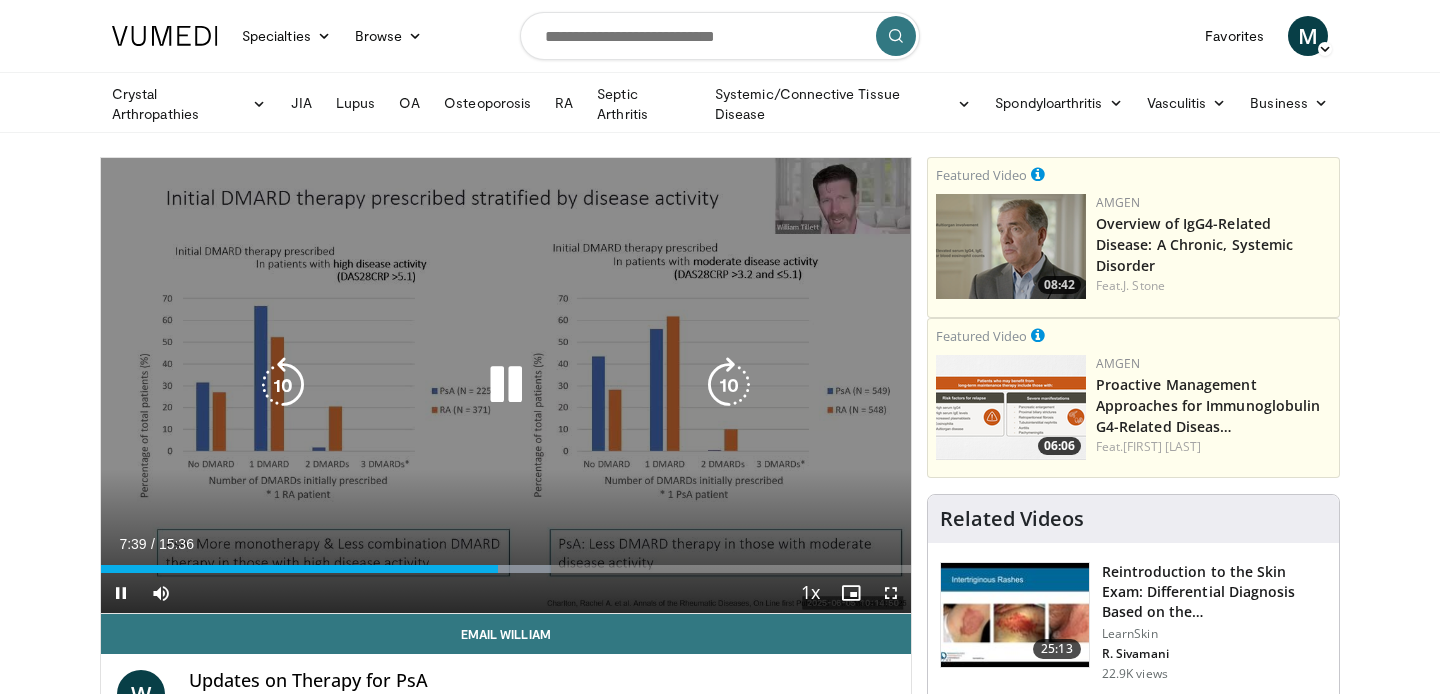 click at bounding box center [283, 385] 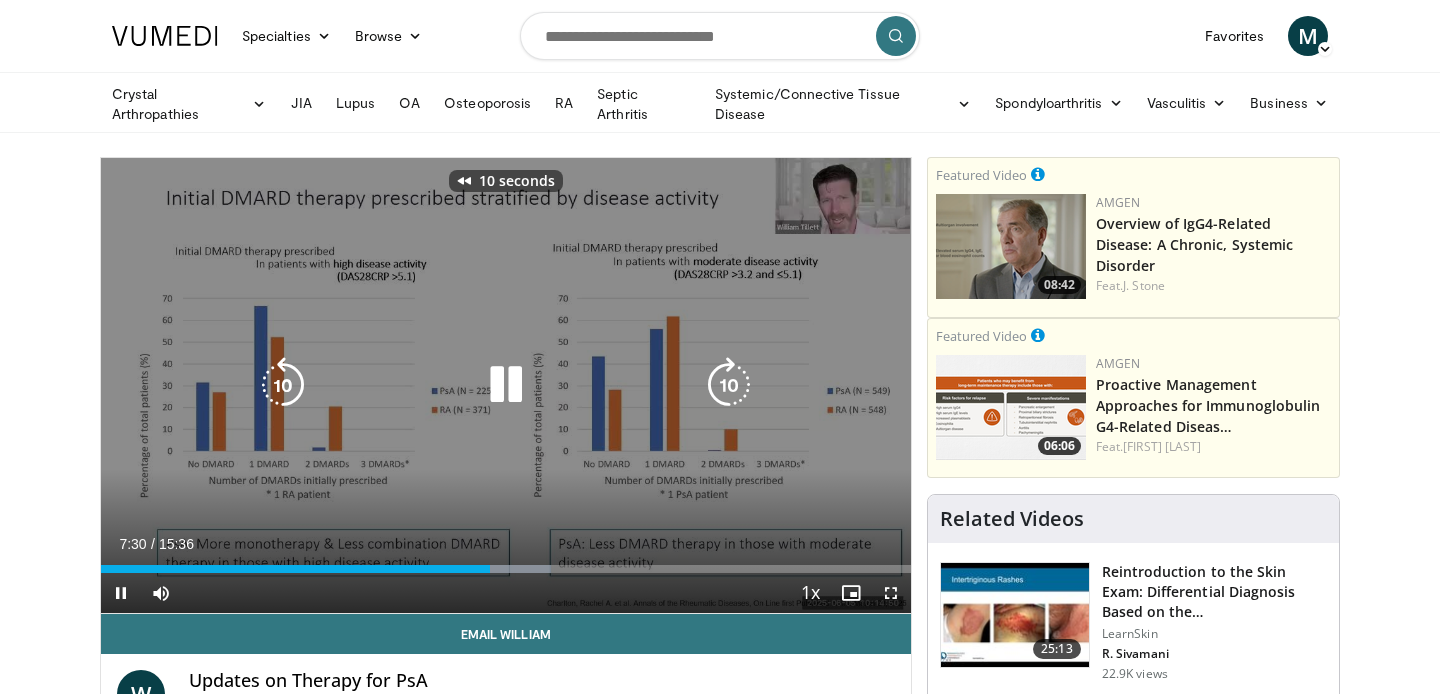 click at bounding box center [283, 385] 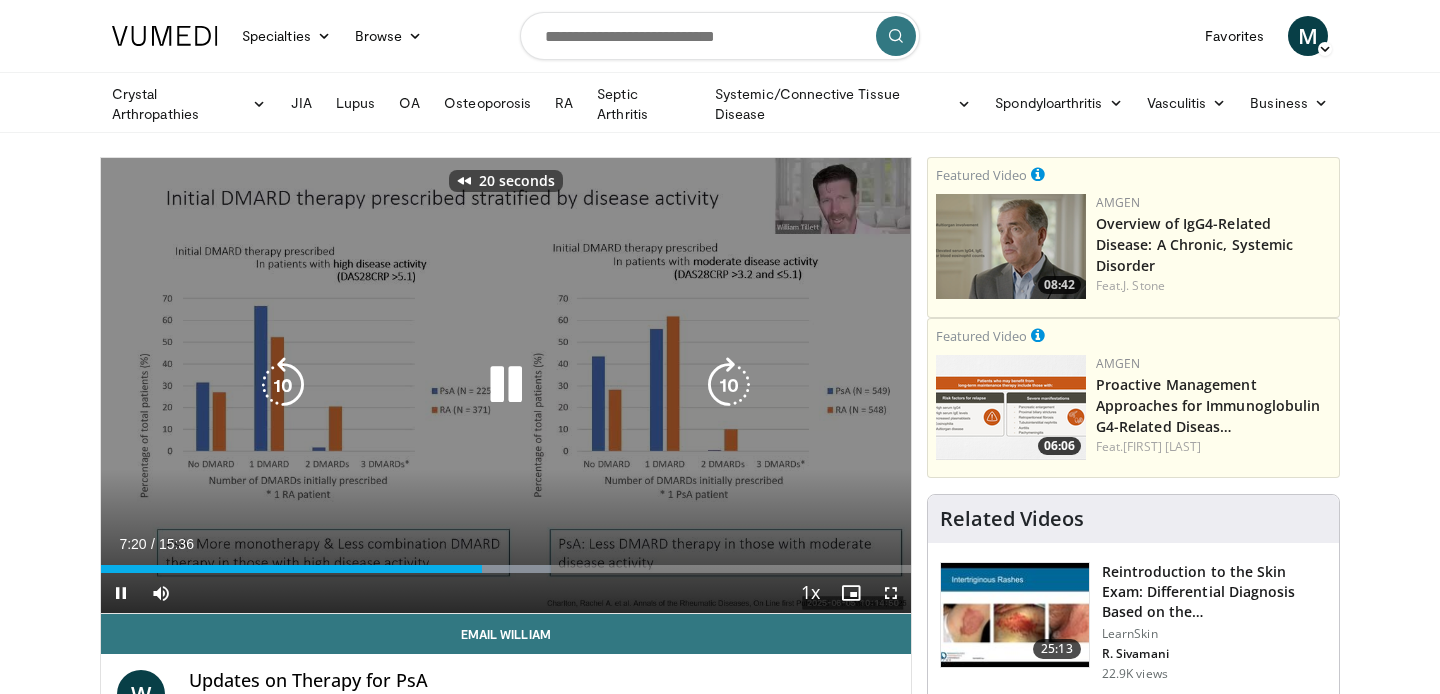 click at bounding box center (283, 385) 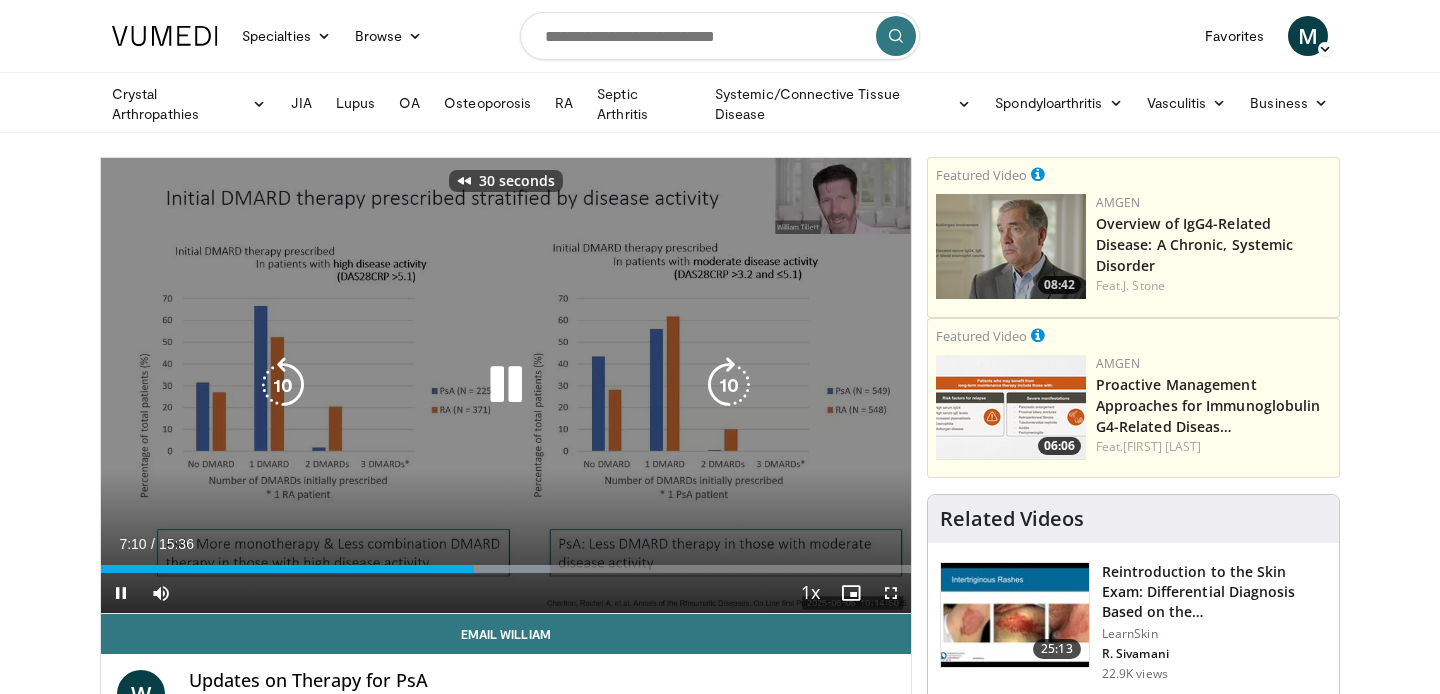 click at bounding box center (283, 385) 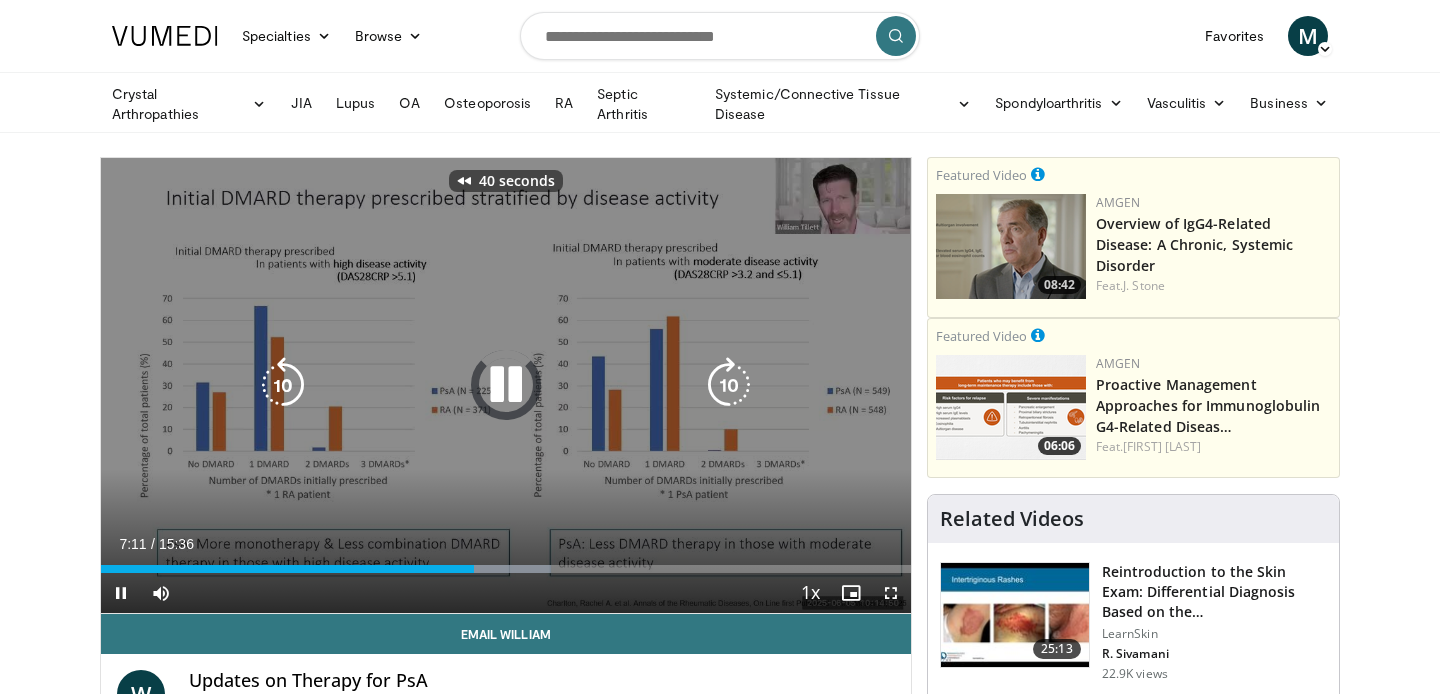 click at bounding box center (283, 385) 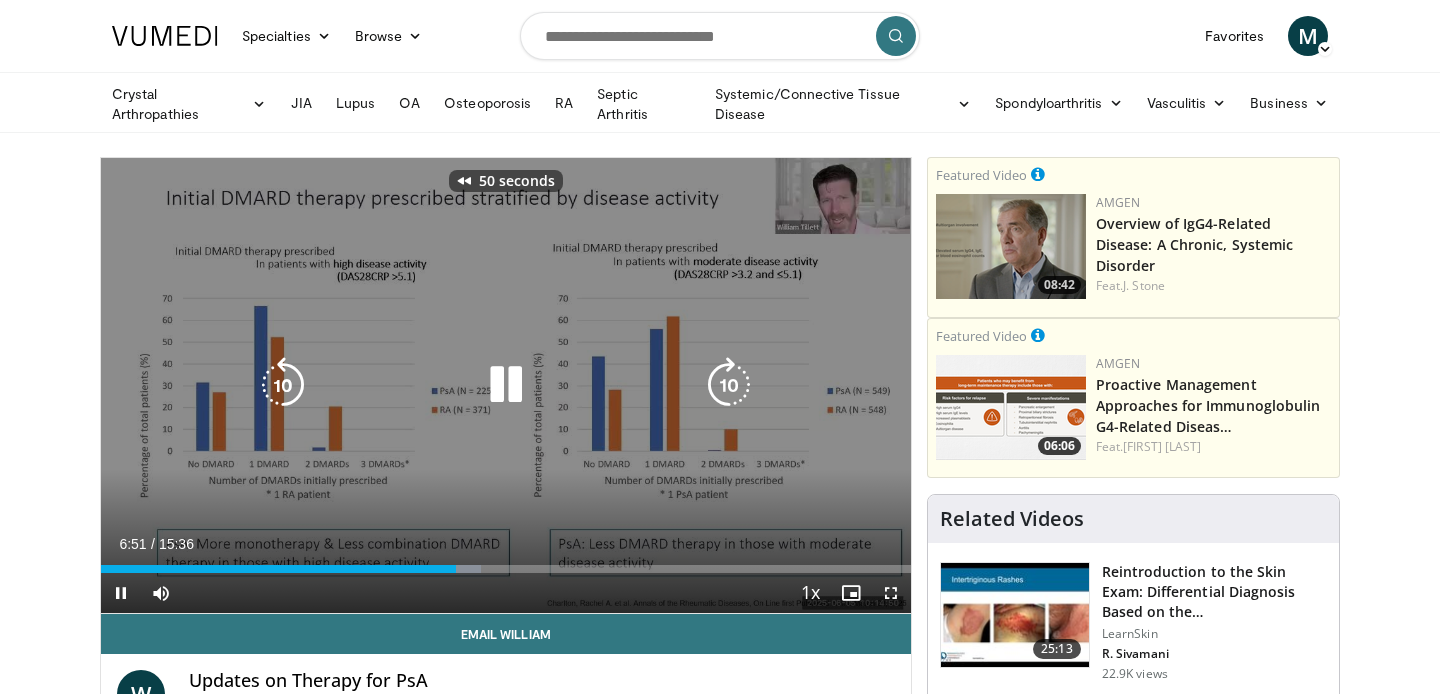 click at bounding box center (283, 385) 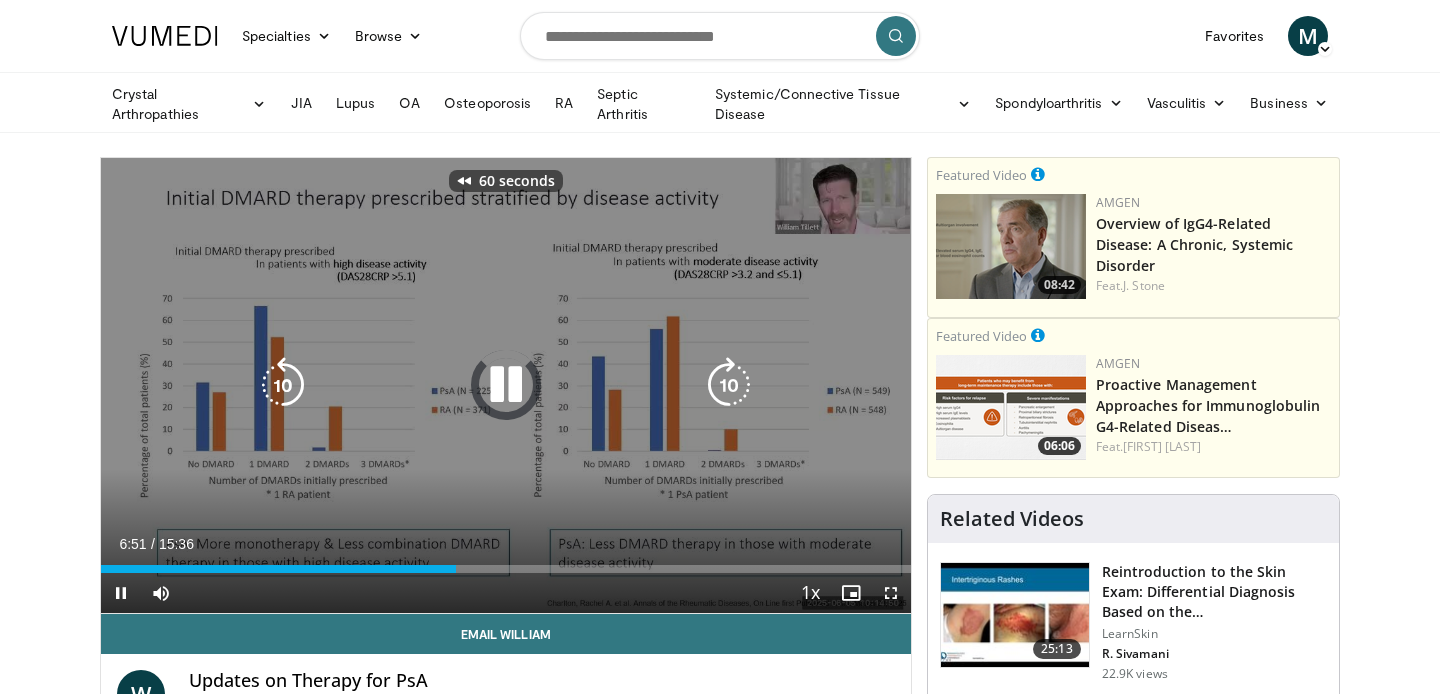 click at bounding box center [283, 385] 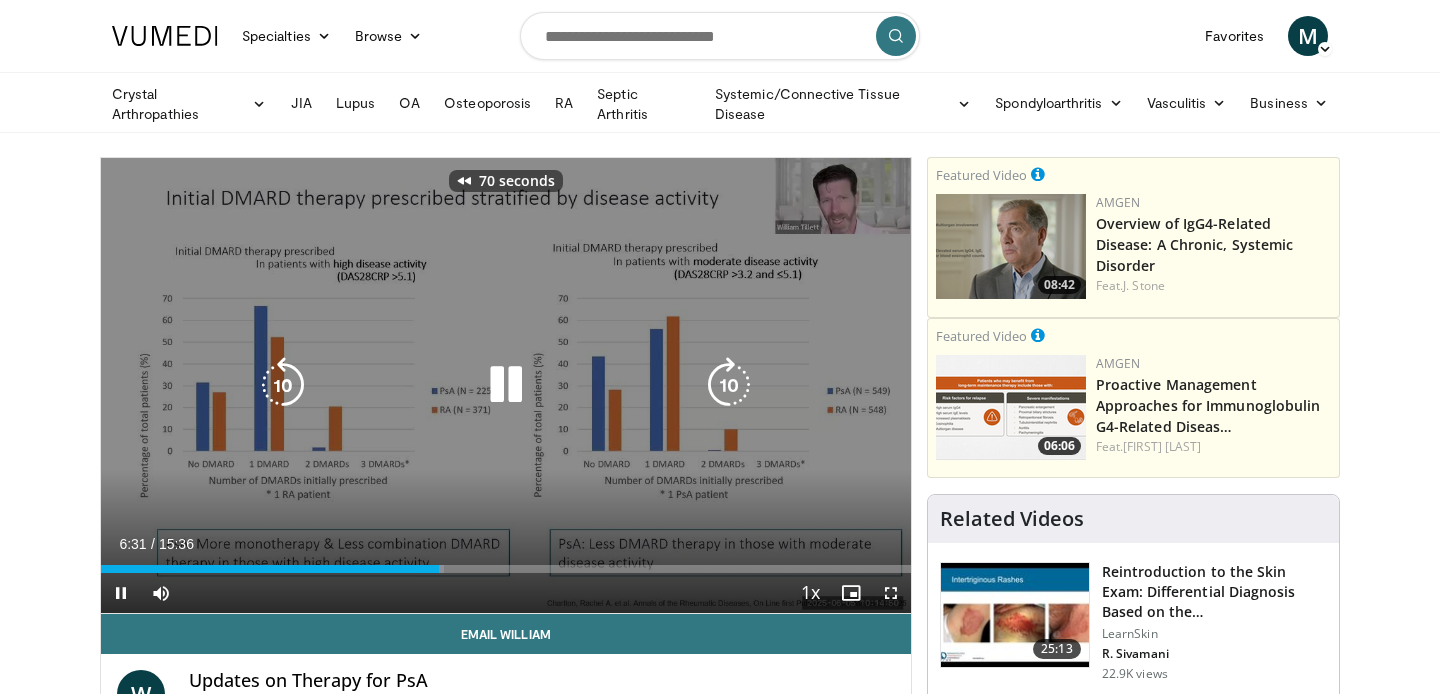 click at bounding box center [283, 385] 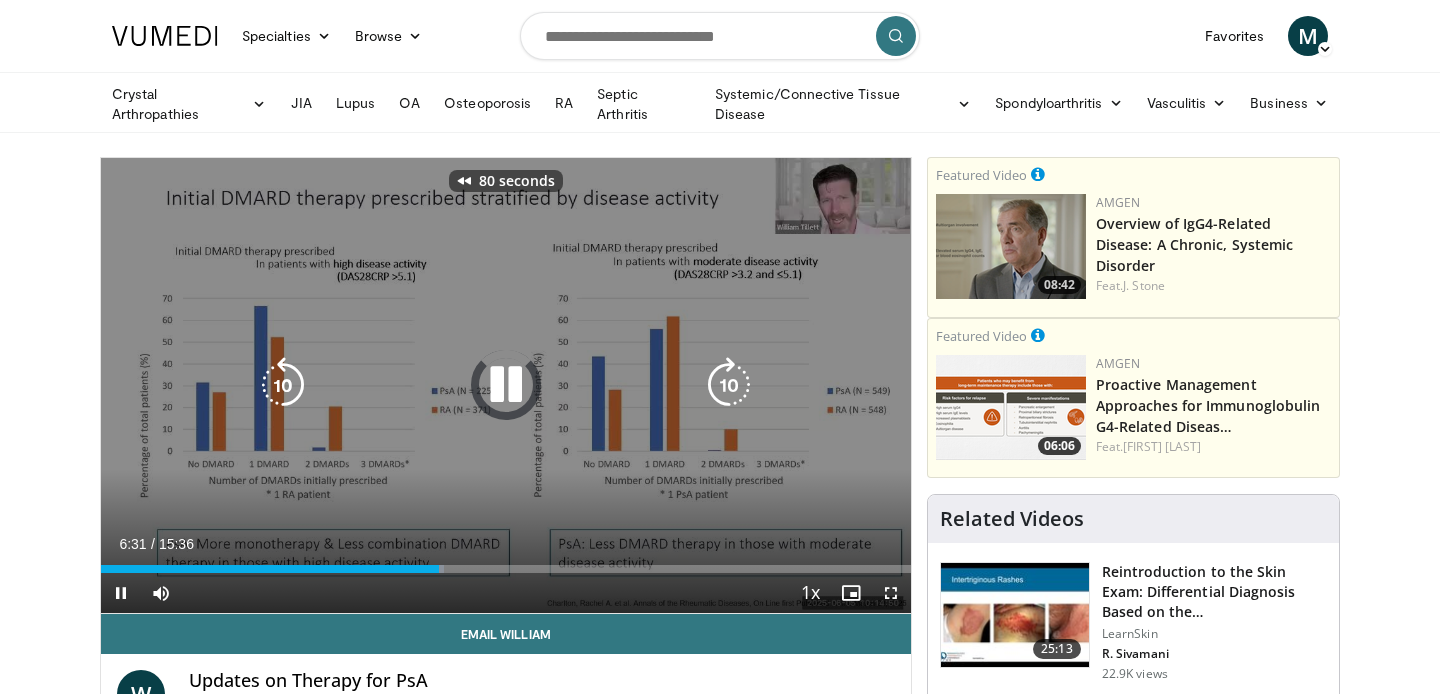 click at bounding box center [283, 385] 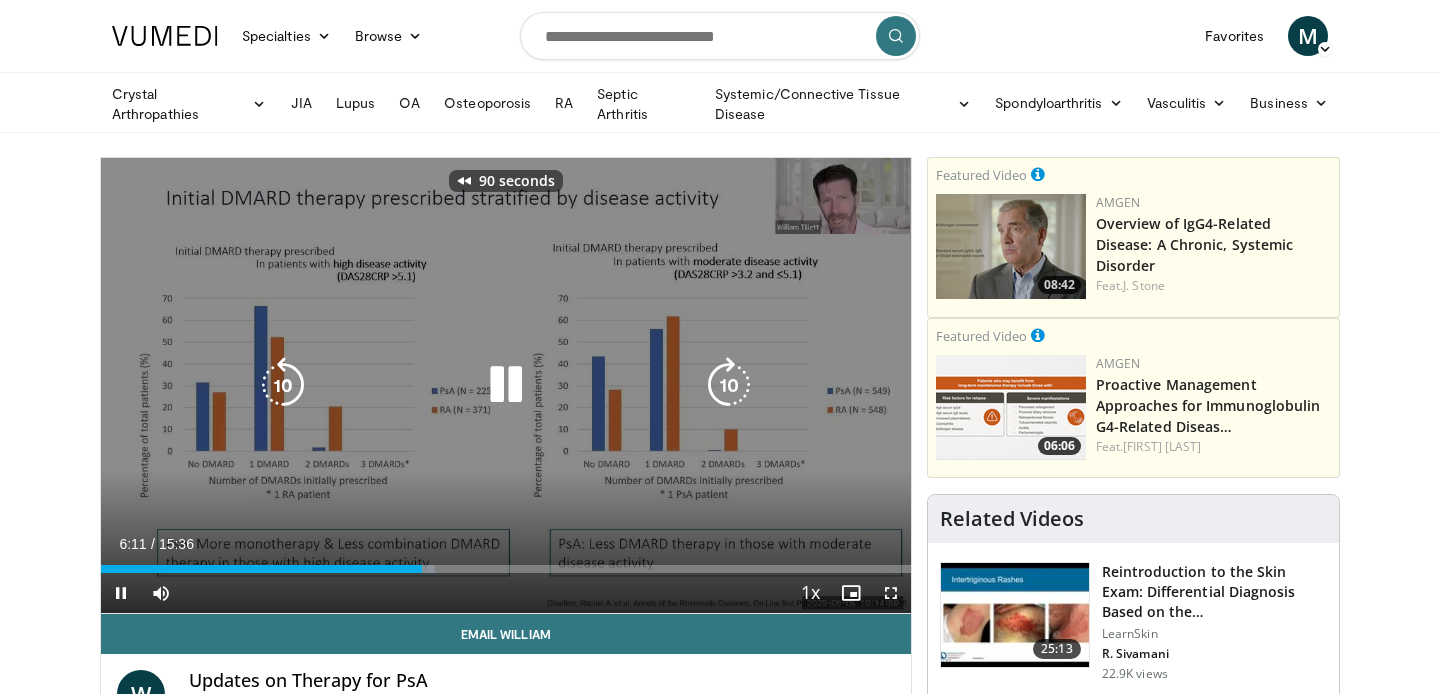 click at bounding box center [283, 385] 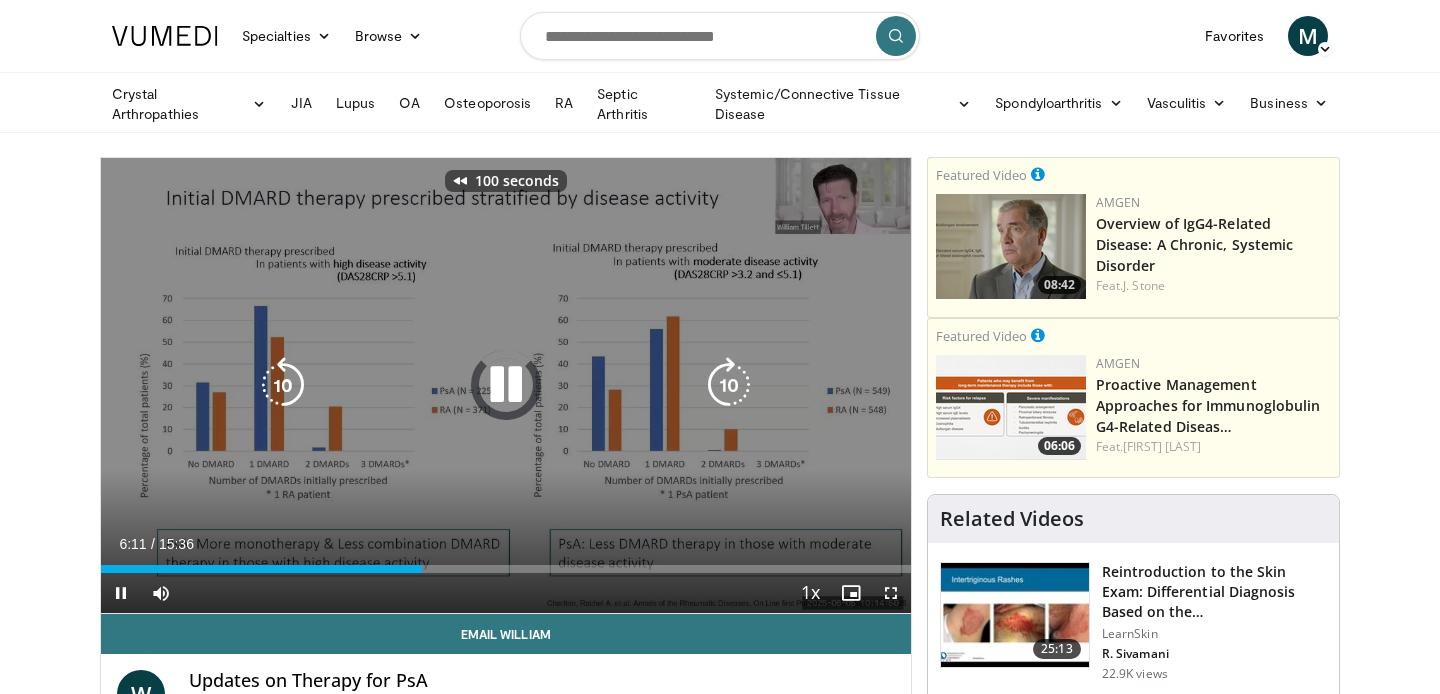 click at bounding box center [283, 385] 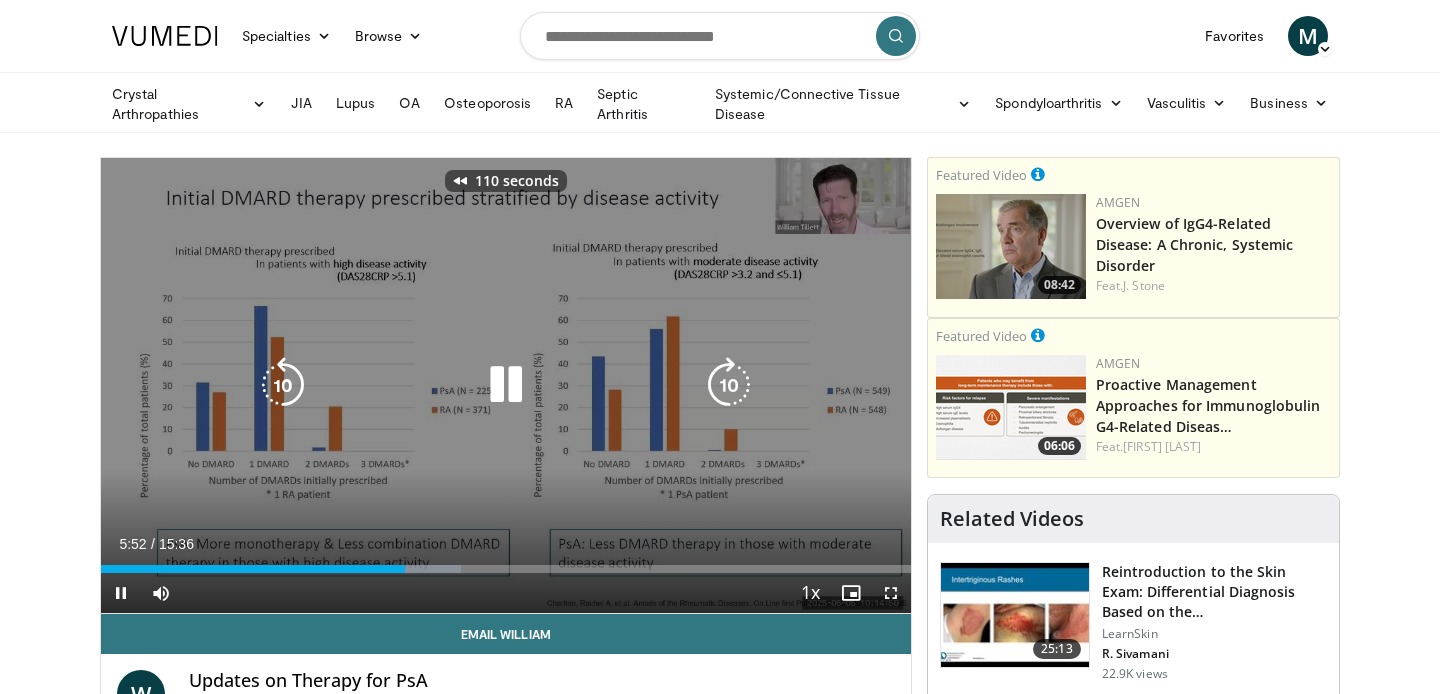 click at bounding box center (283, 385) 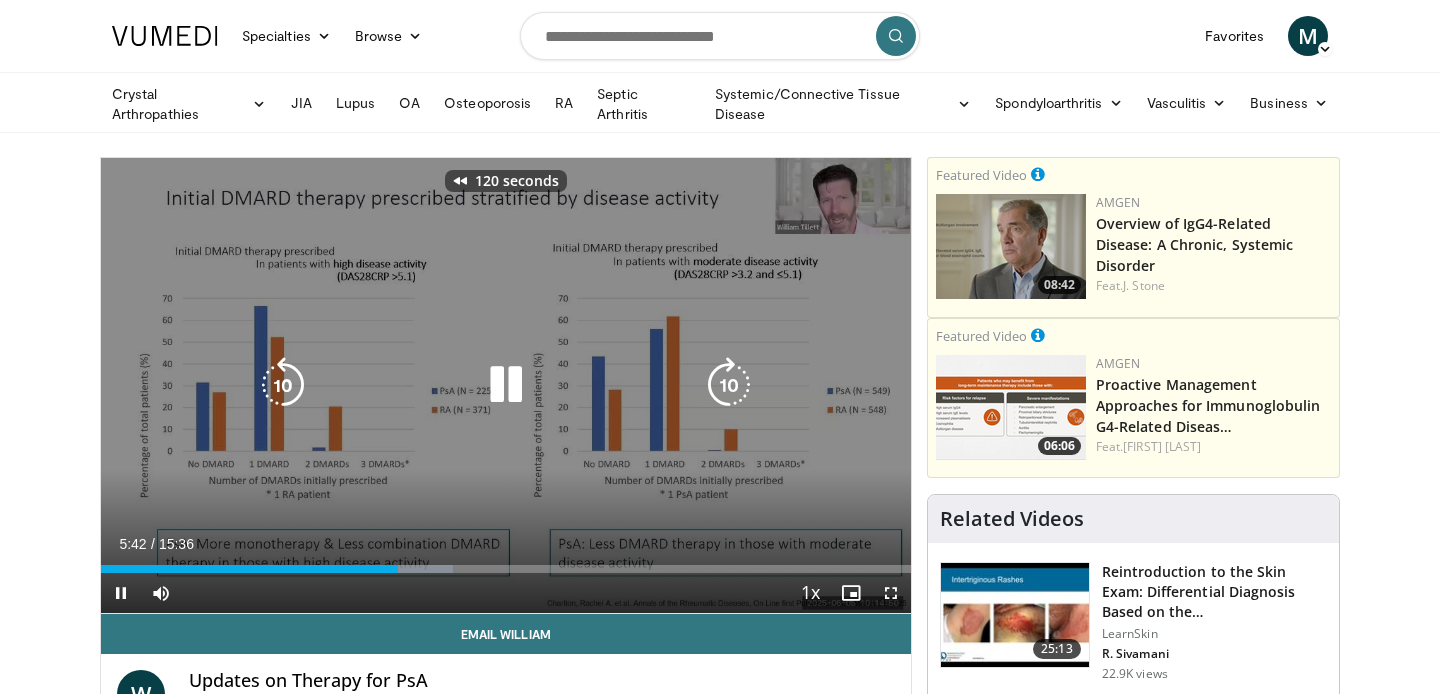 click at bounding box center [283, 385] 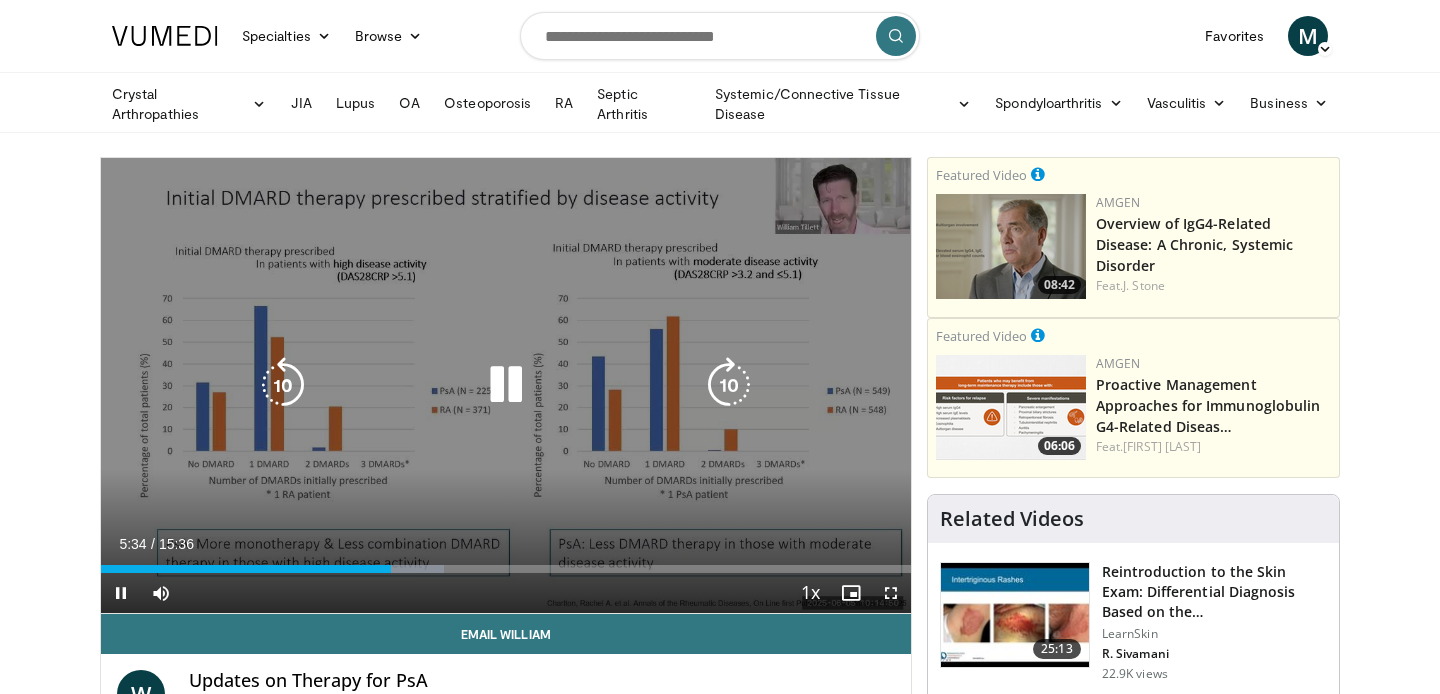 click at bounding box center (283, 385) 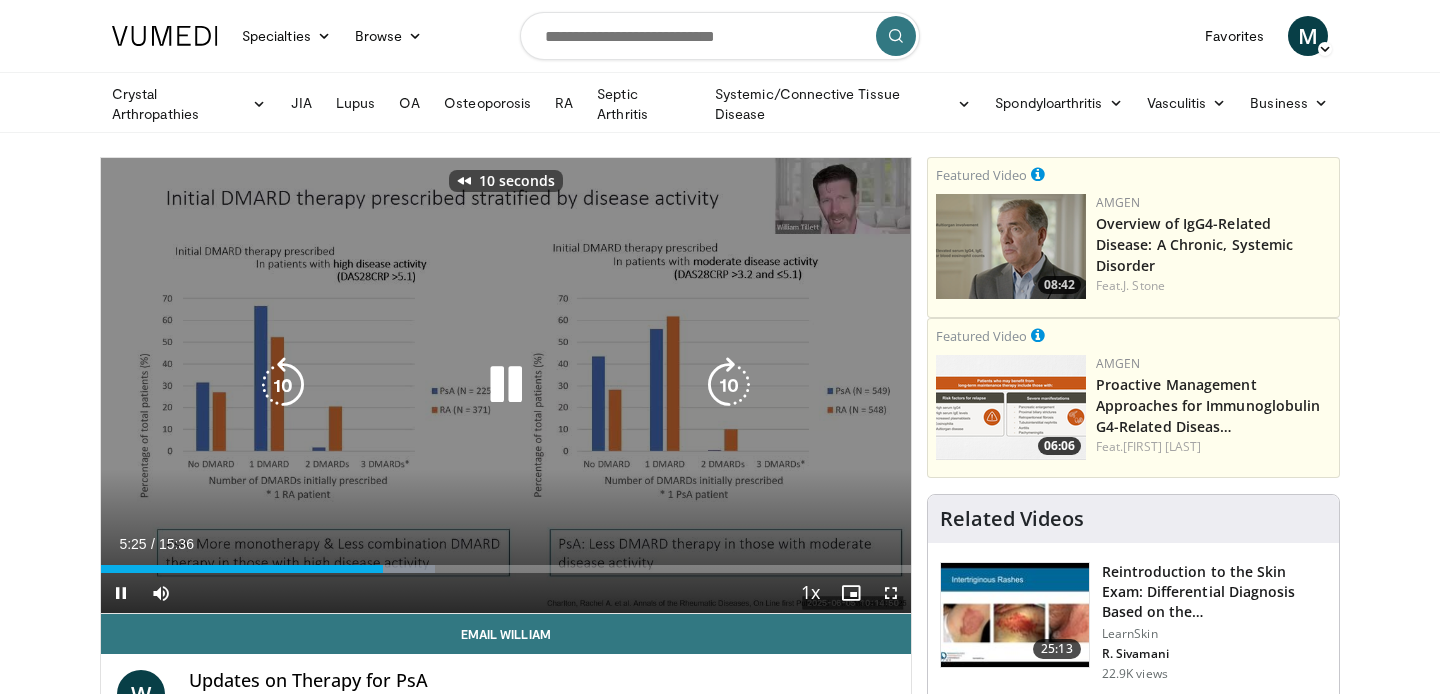 click at bounding box center (283, 385) 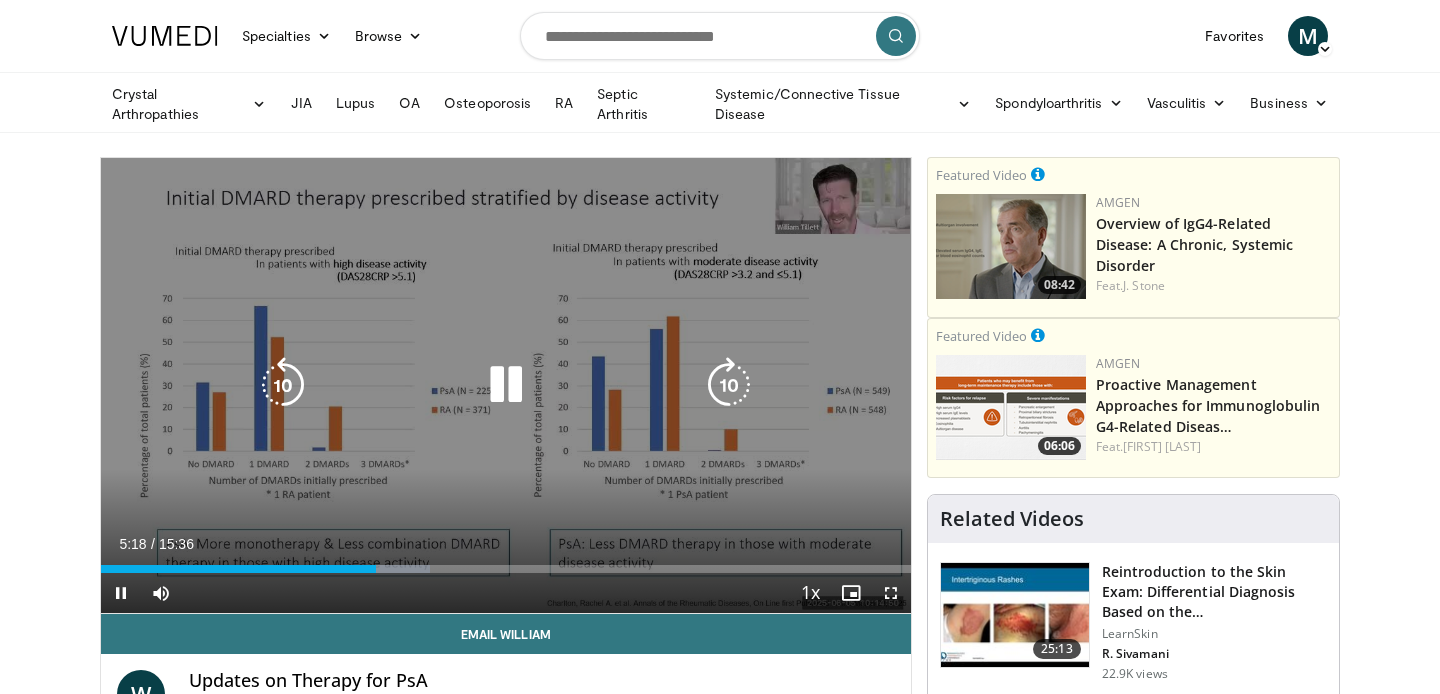 click at bounding box center (283, 385) 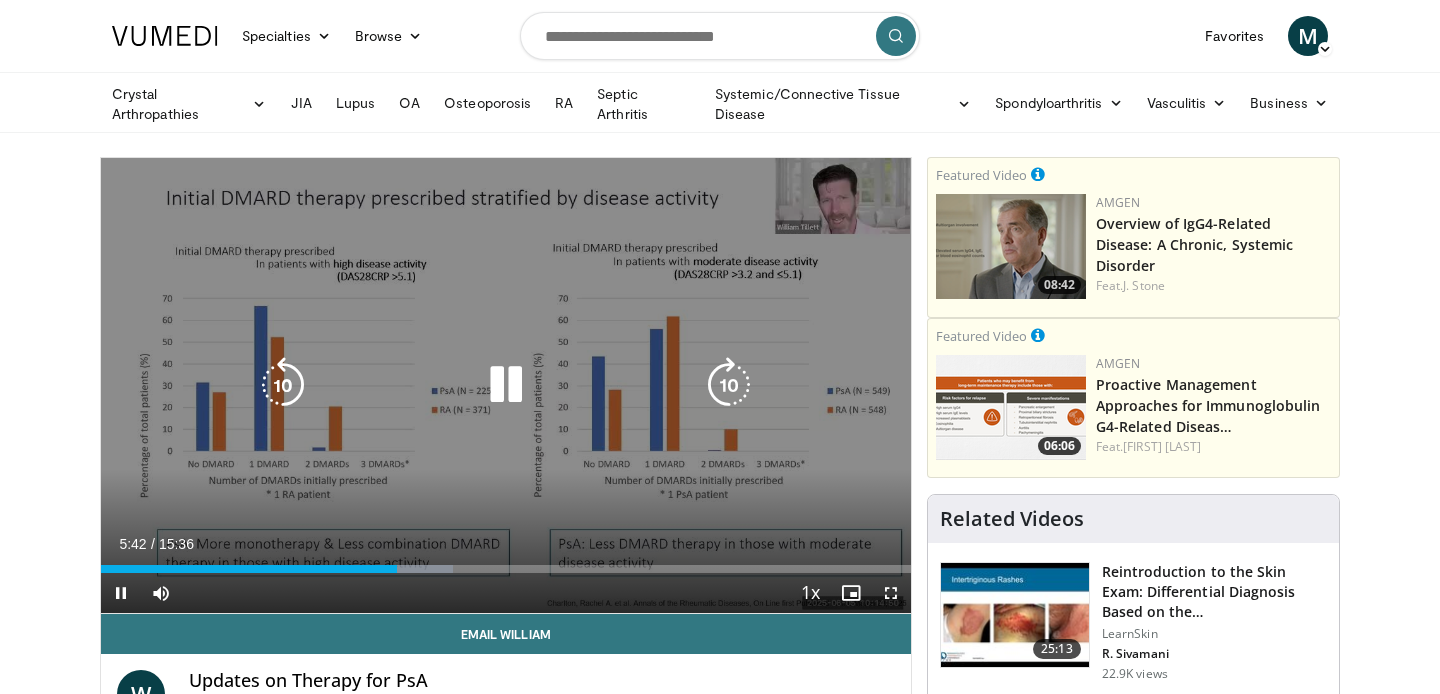 click at bounding box center (283, 385) 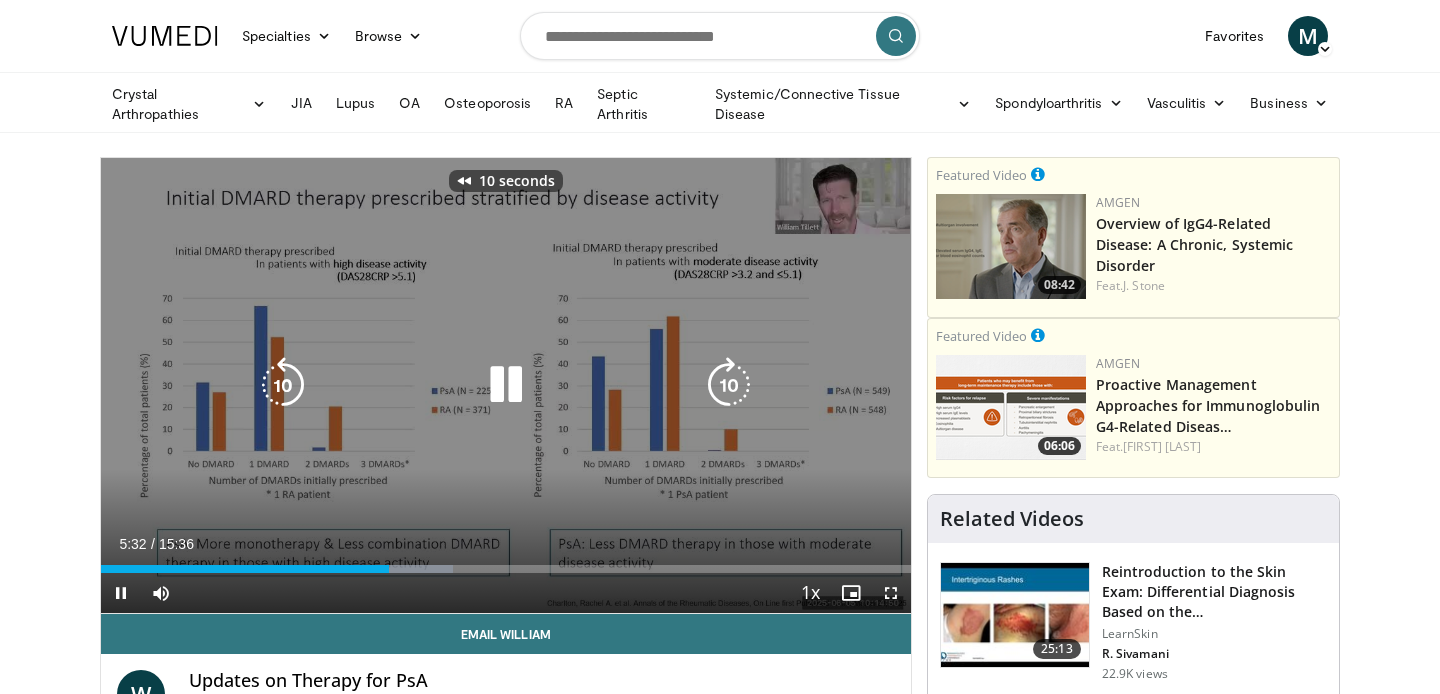 click at bounding box center (283, 385) 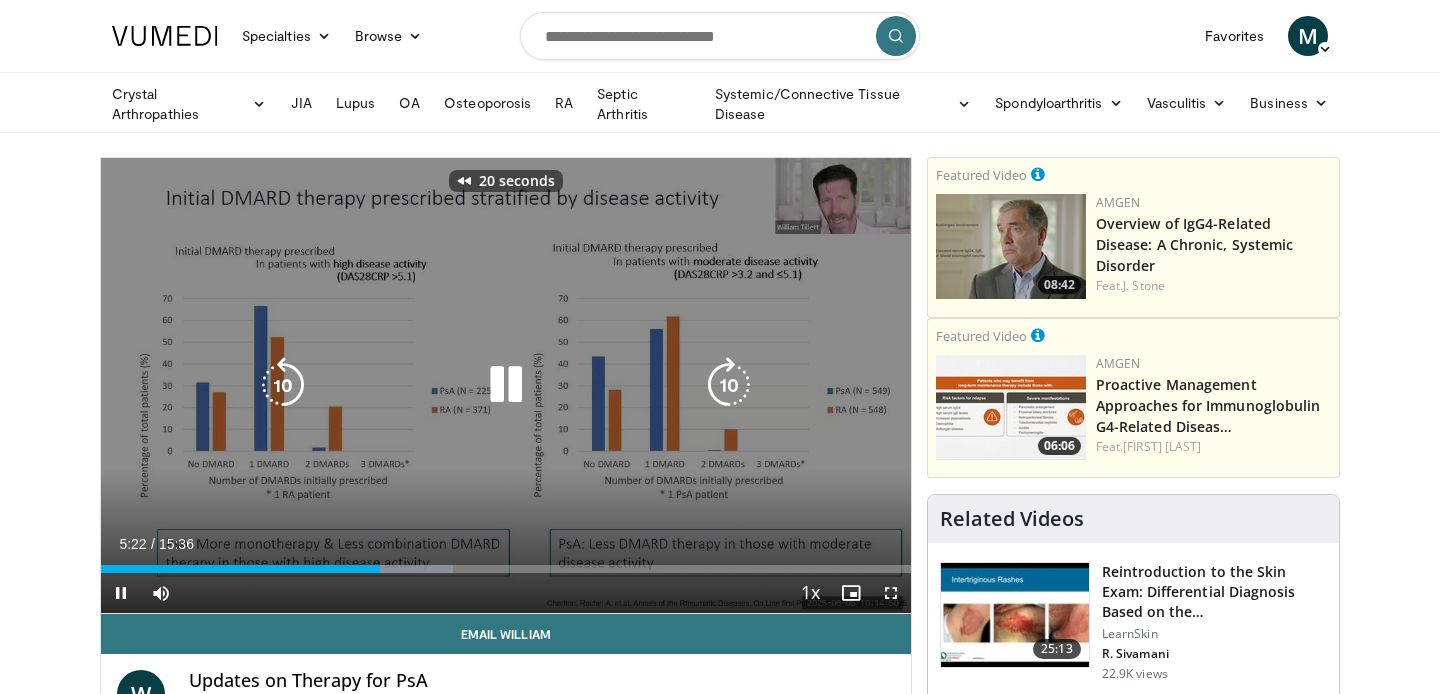 click at bounding box center (283, 385) 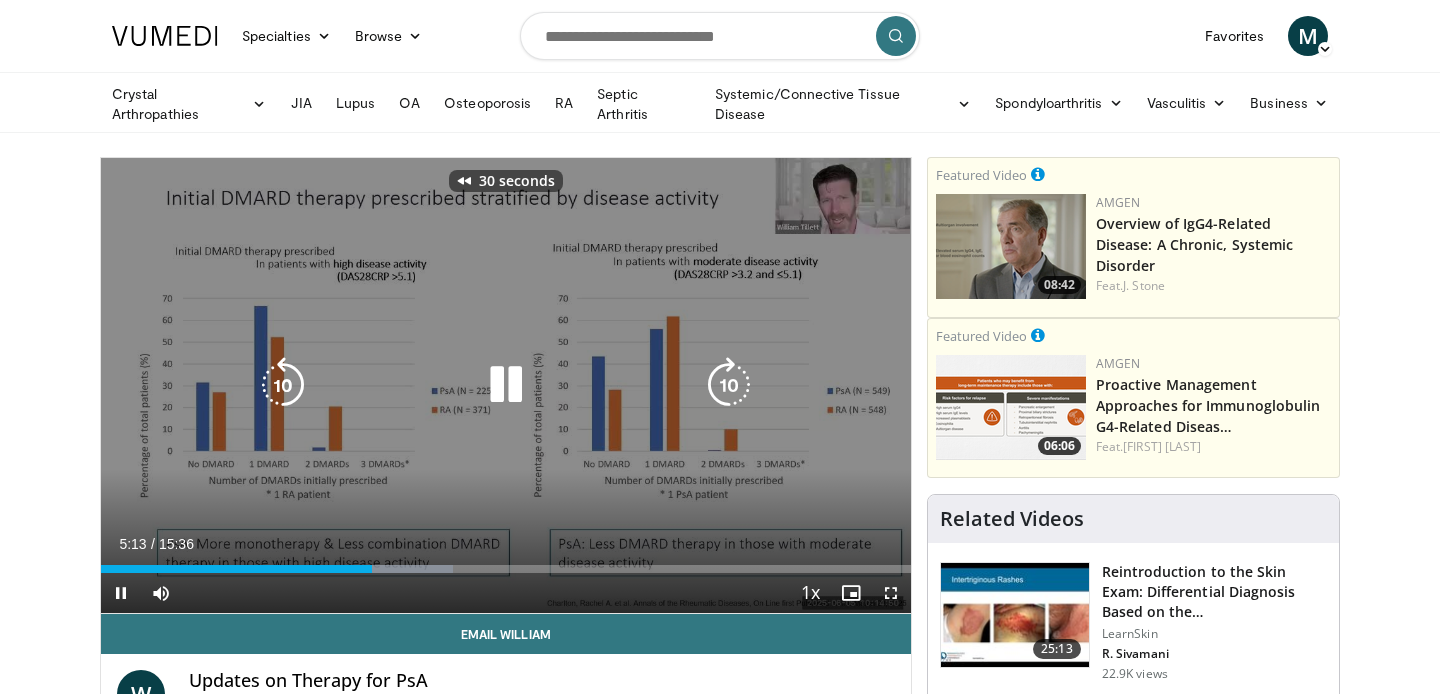 click at bounding box center [283, 385] 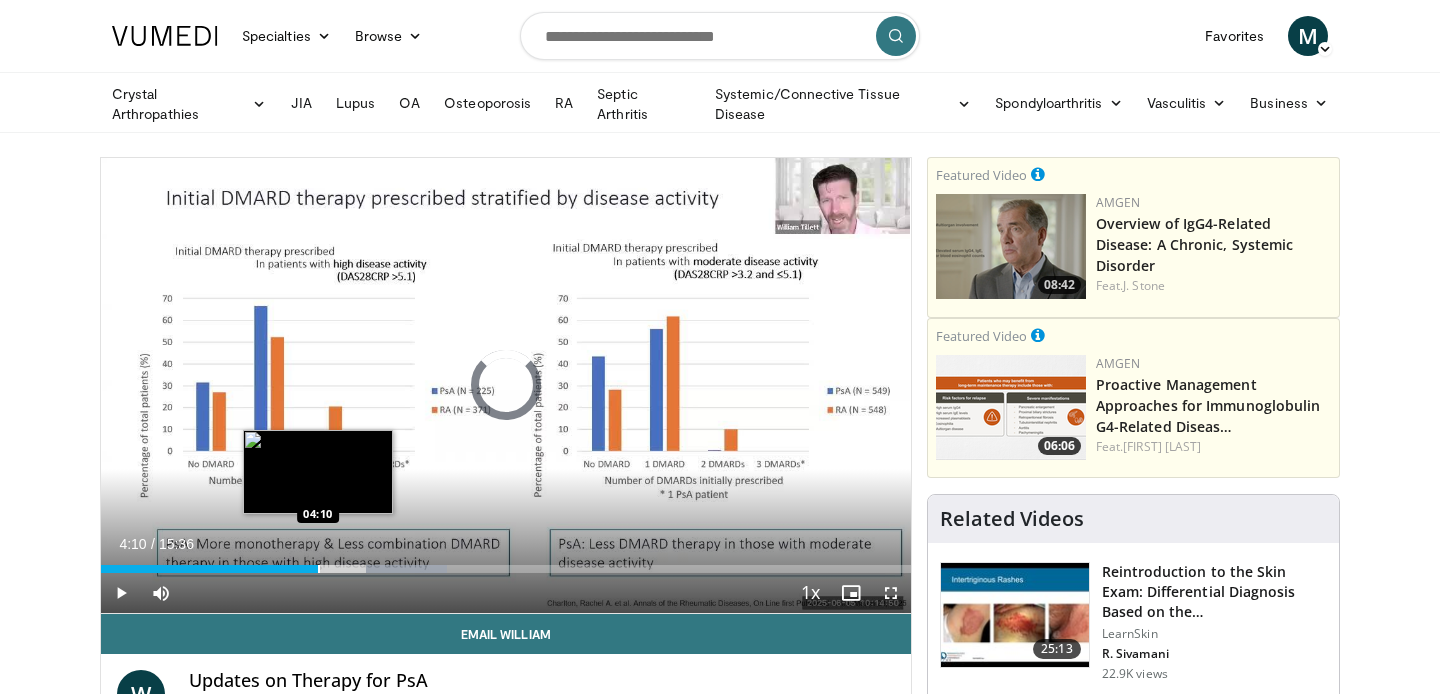 click at bounding box center [319, 569] 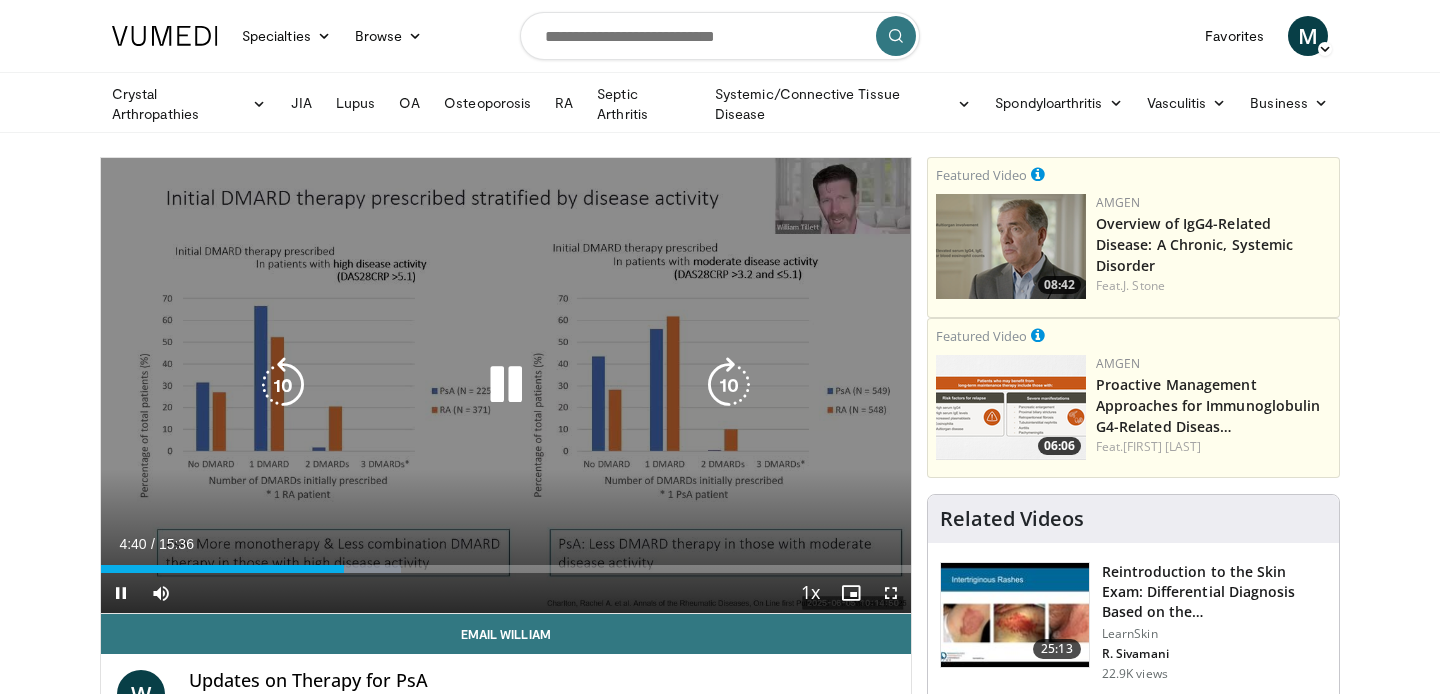 click at bounding box center (506, 385) 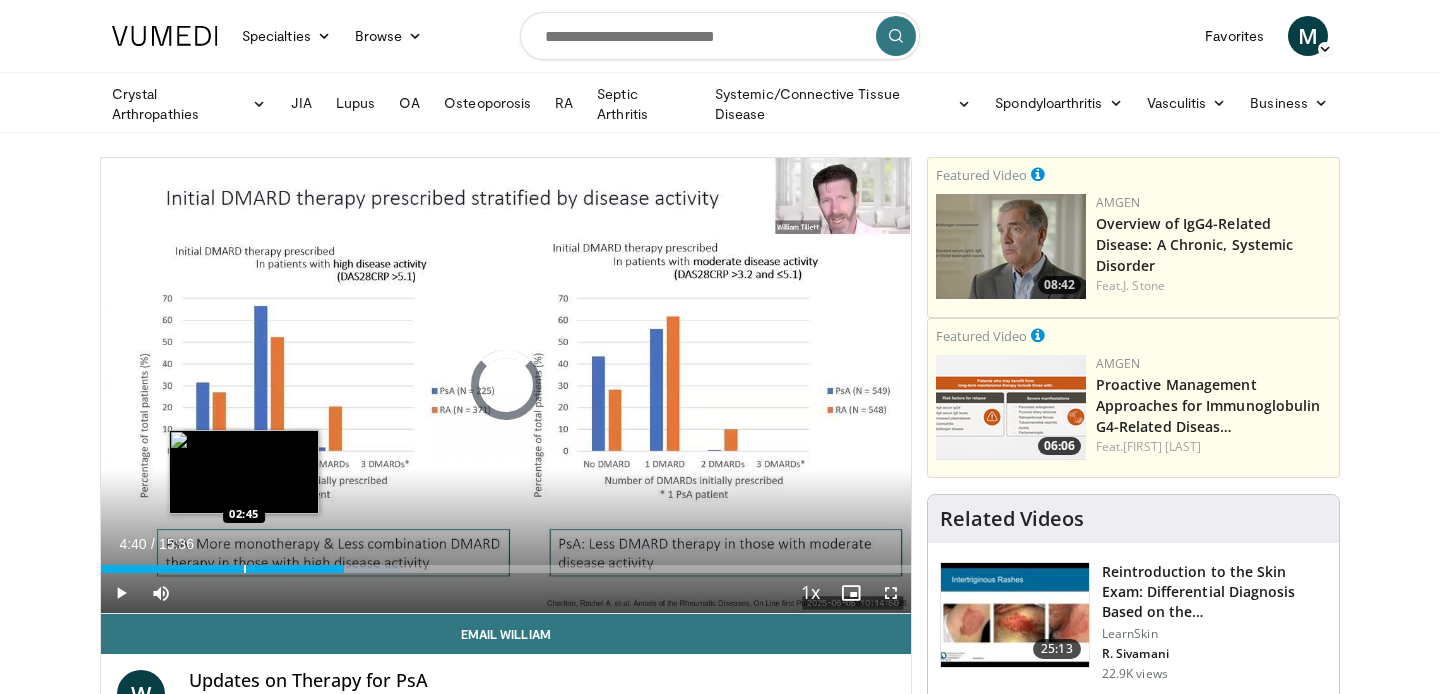 click at bounding box center (245, 569) 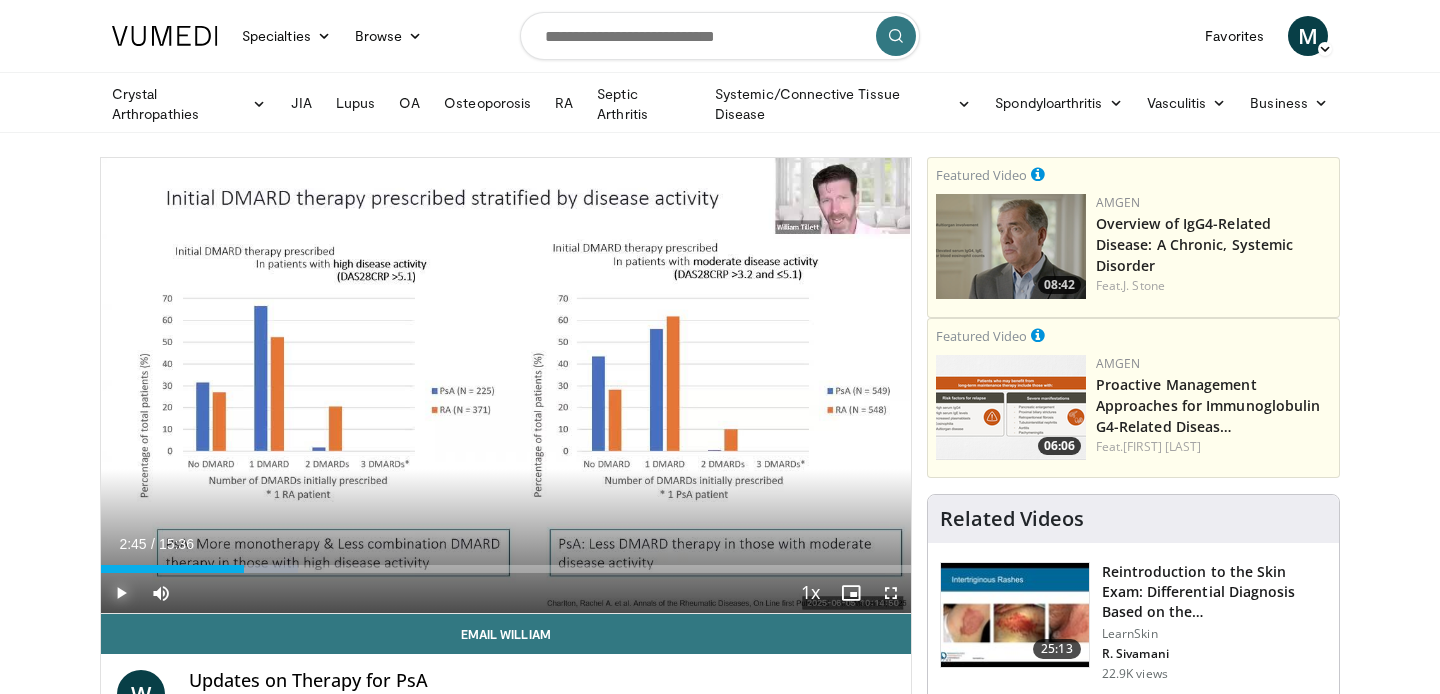 click at bounding box center (121, 593) 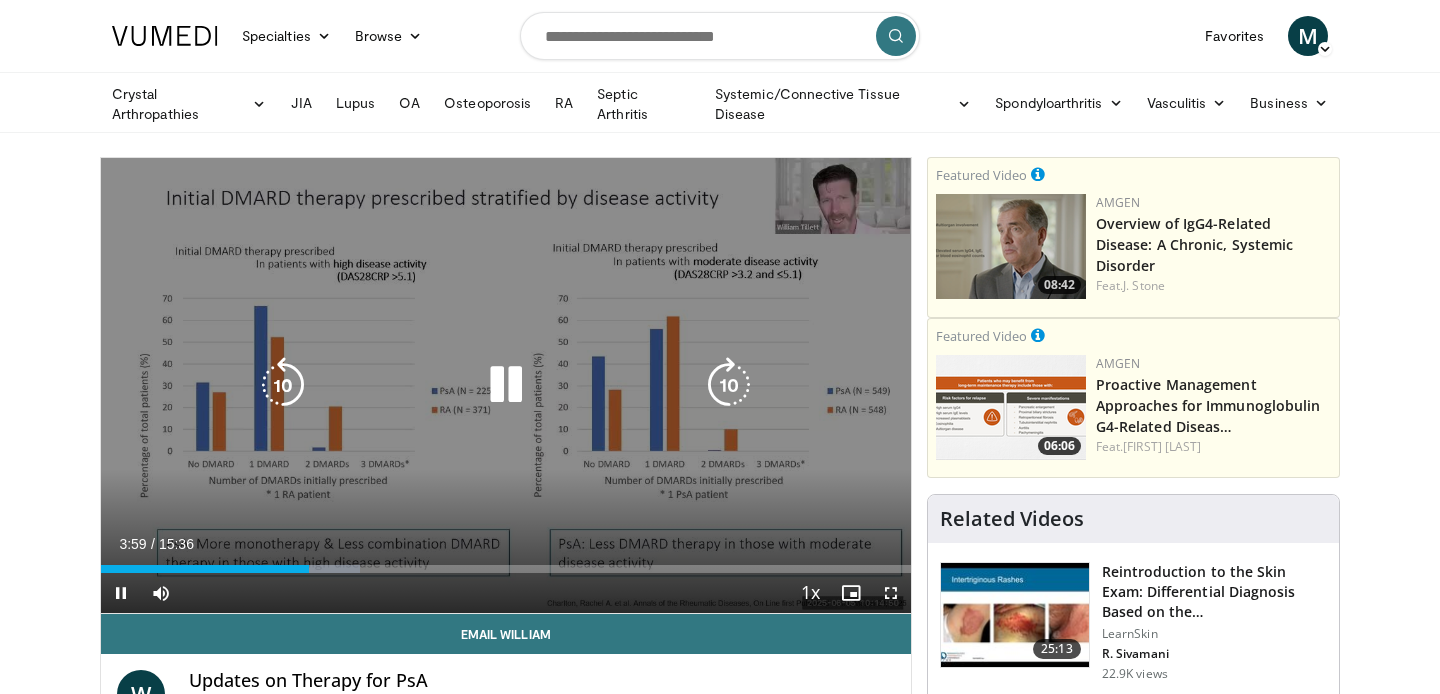 click at bounding box center (729, 385) 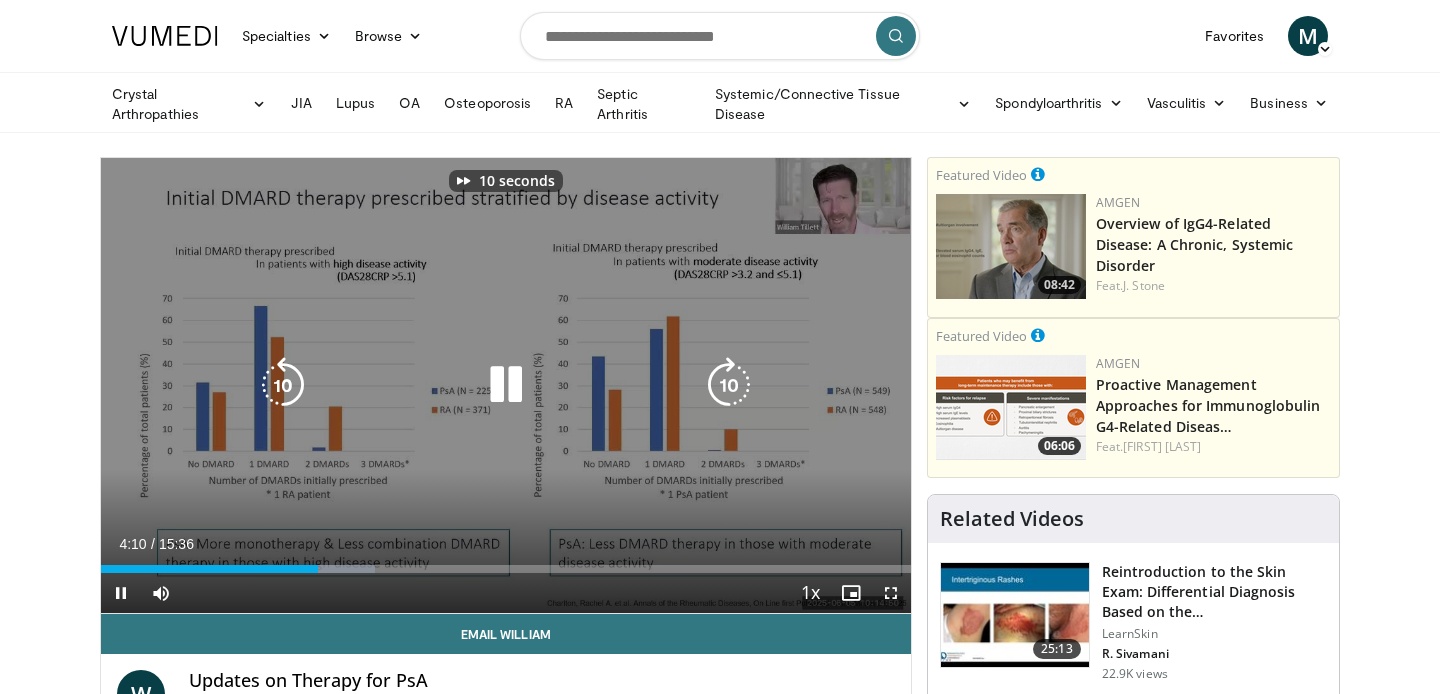 click at bounding box center [729, 385] 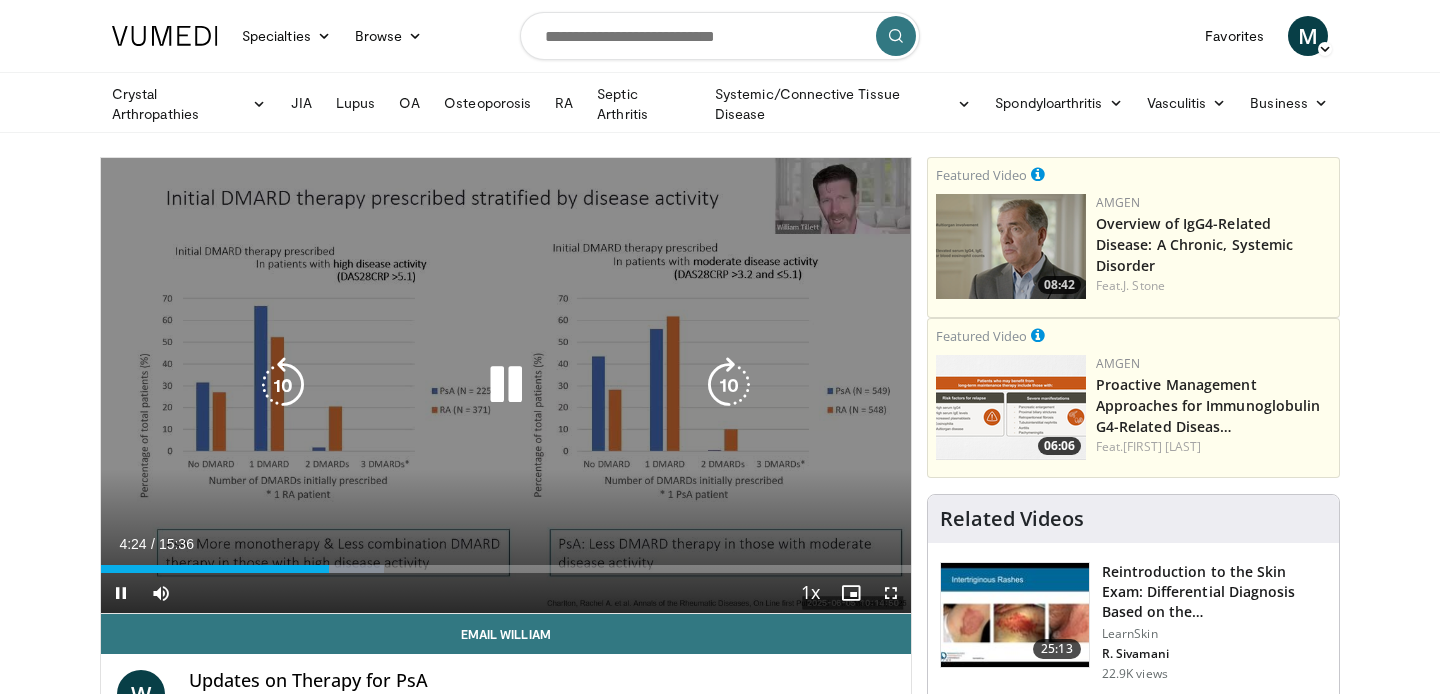 click at bounding box center (729, 385) 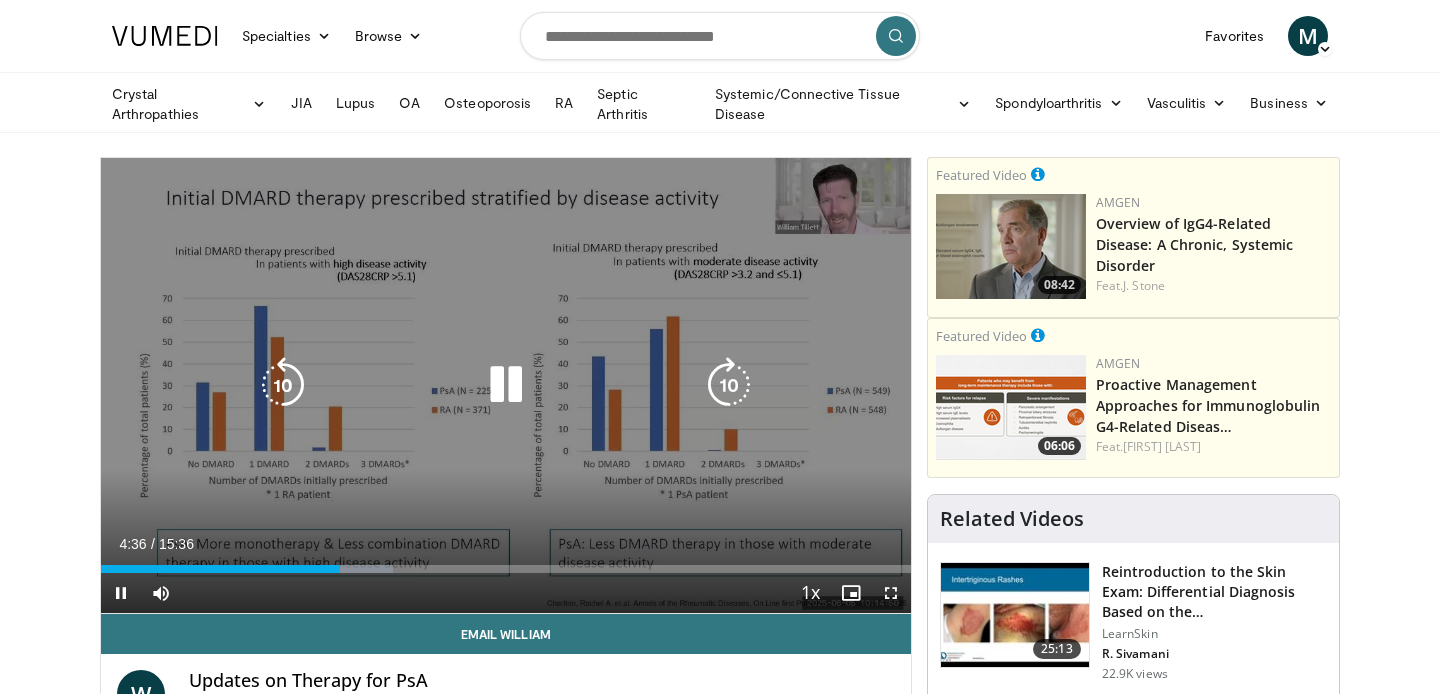 click at bounding box center (729, 385) 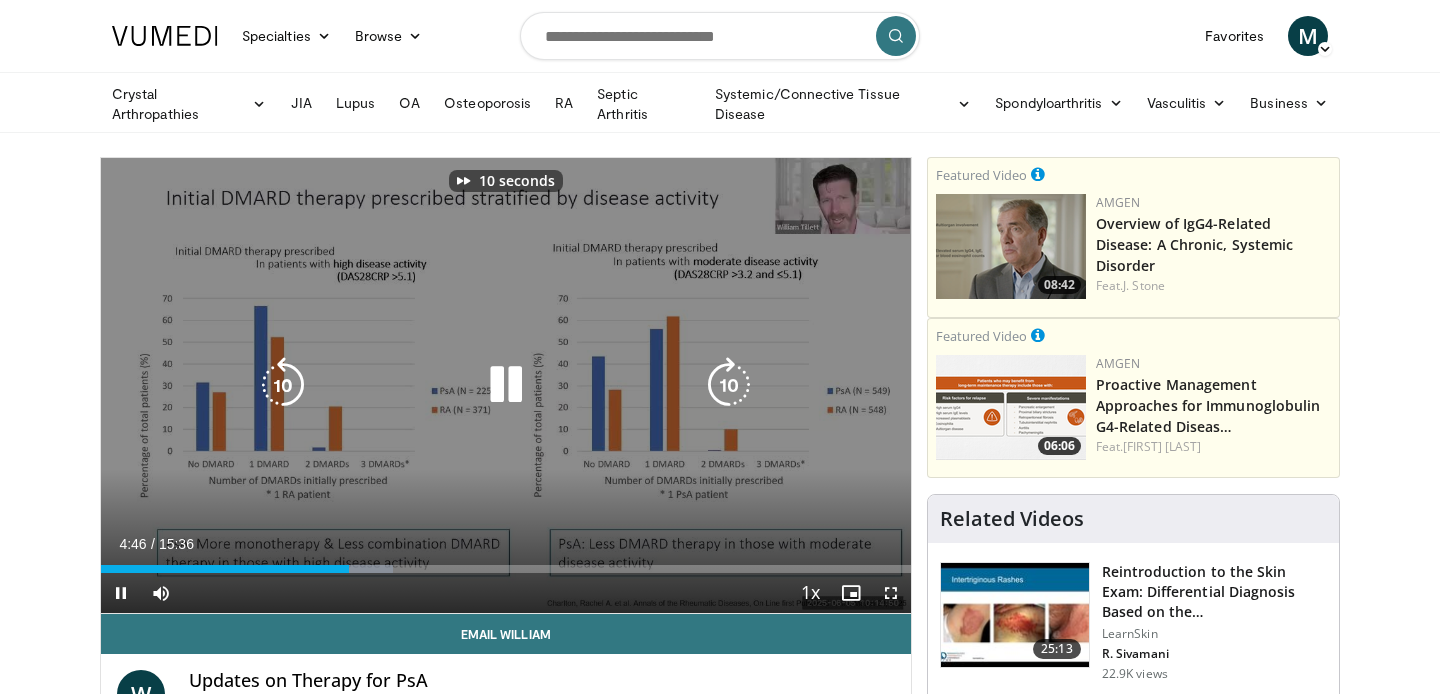 click at bounding box center (729, 385) 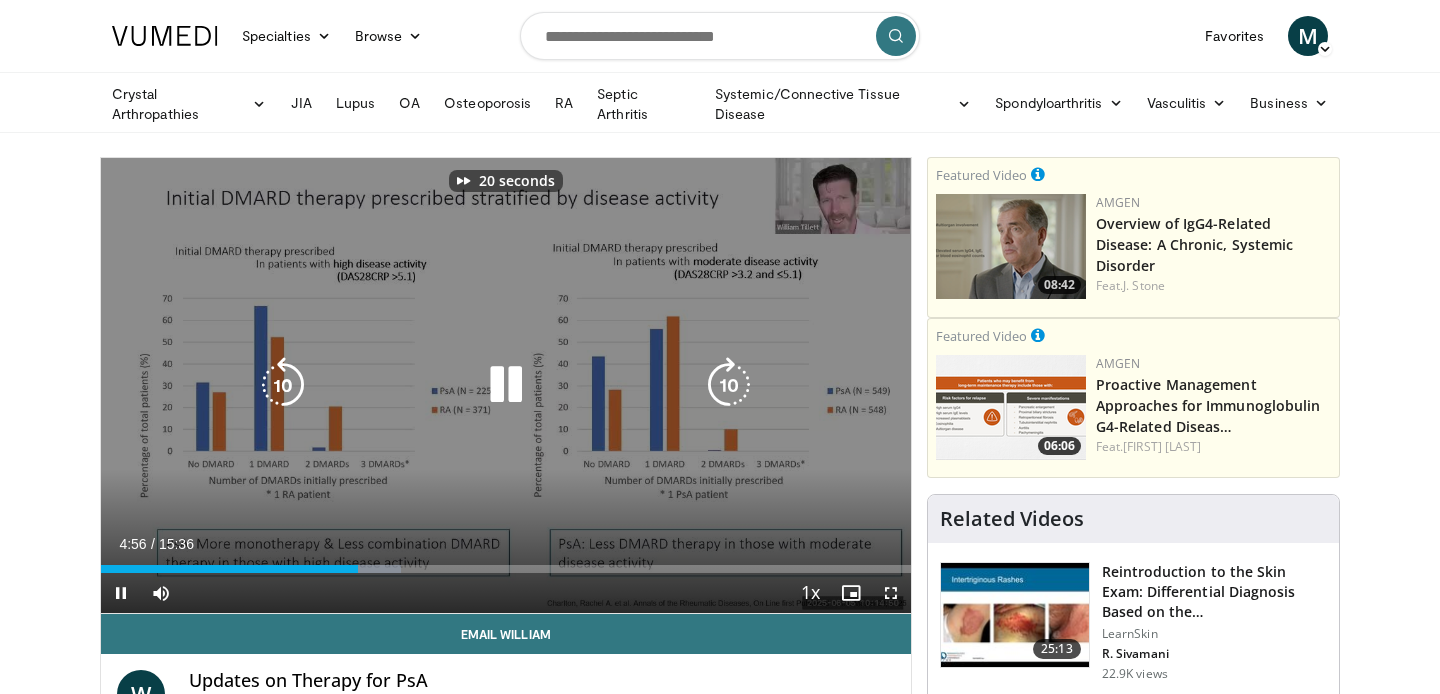click at bounding box center [729, 385] 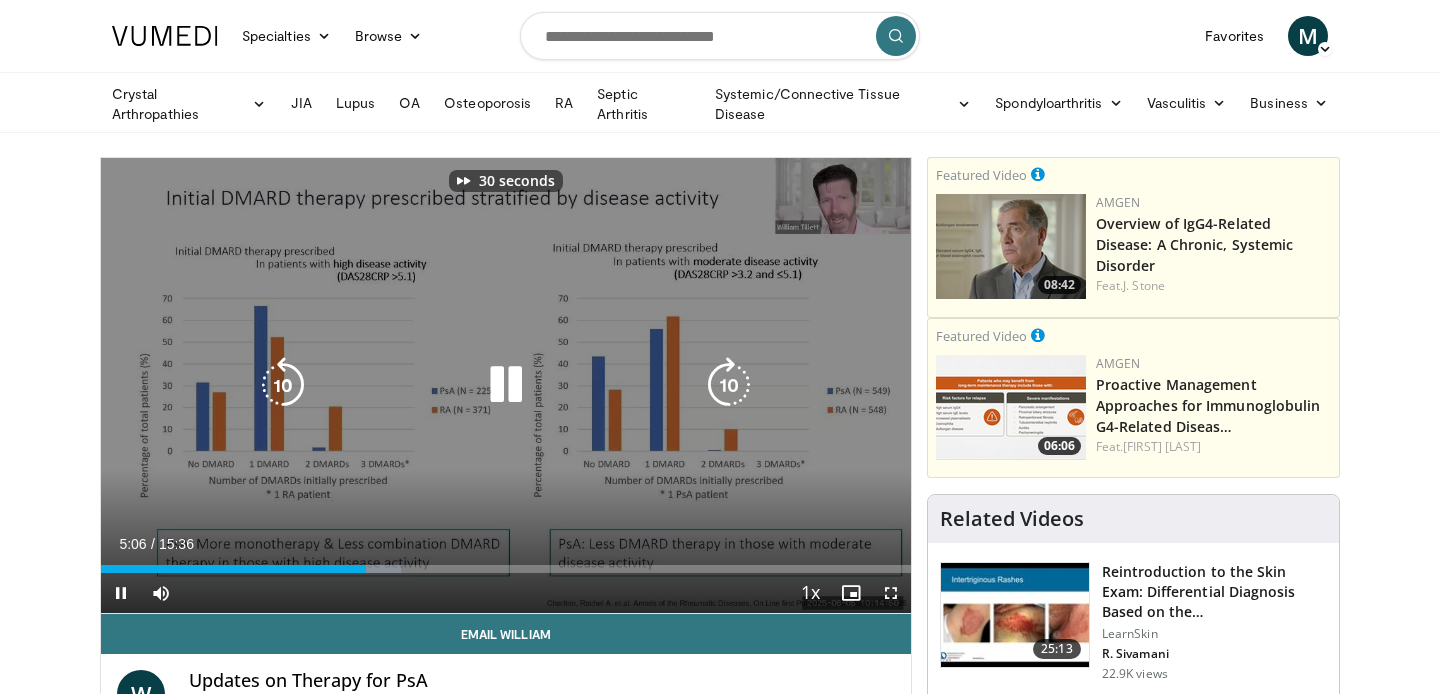 click at bounding box center [729, 385] 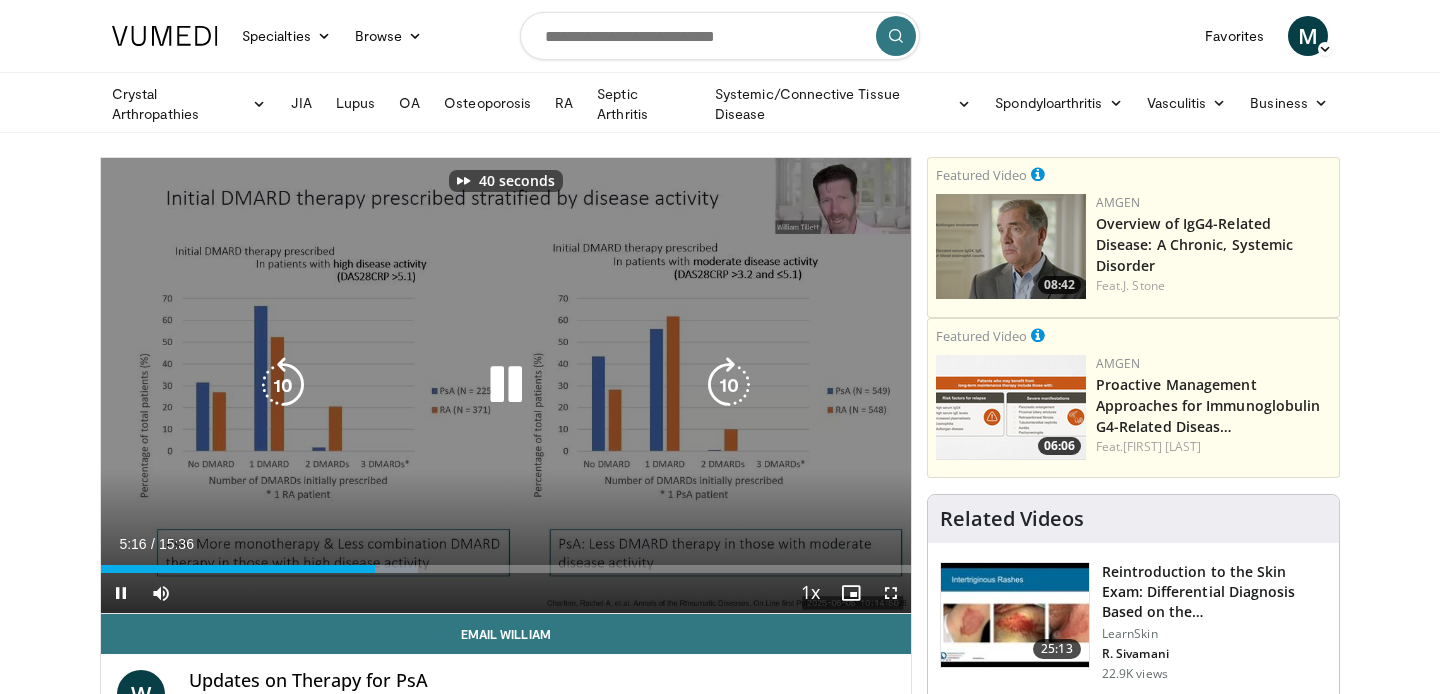click at bounding box center (729, 385) 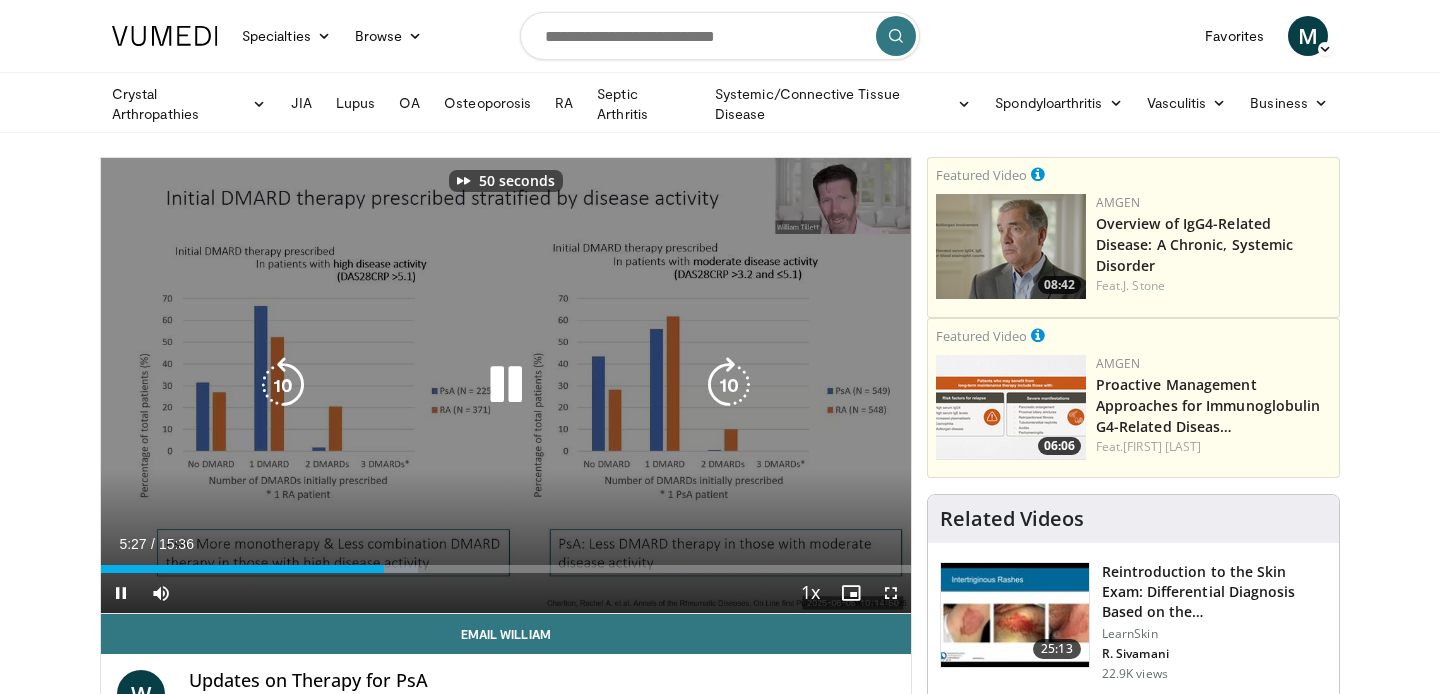 click at bounding box center (729, 385) 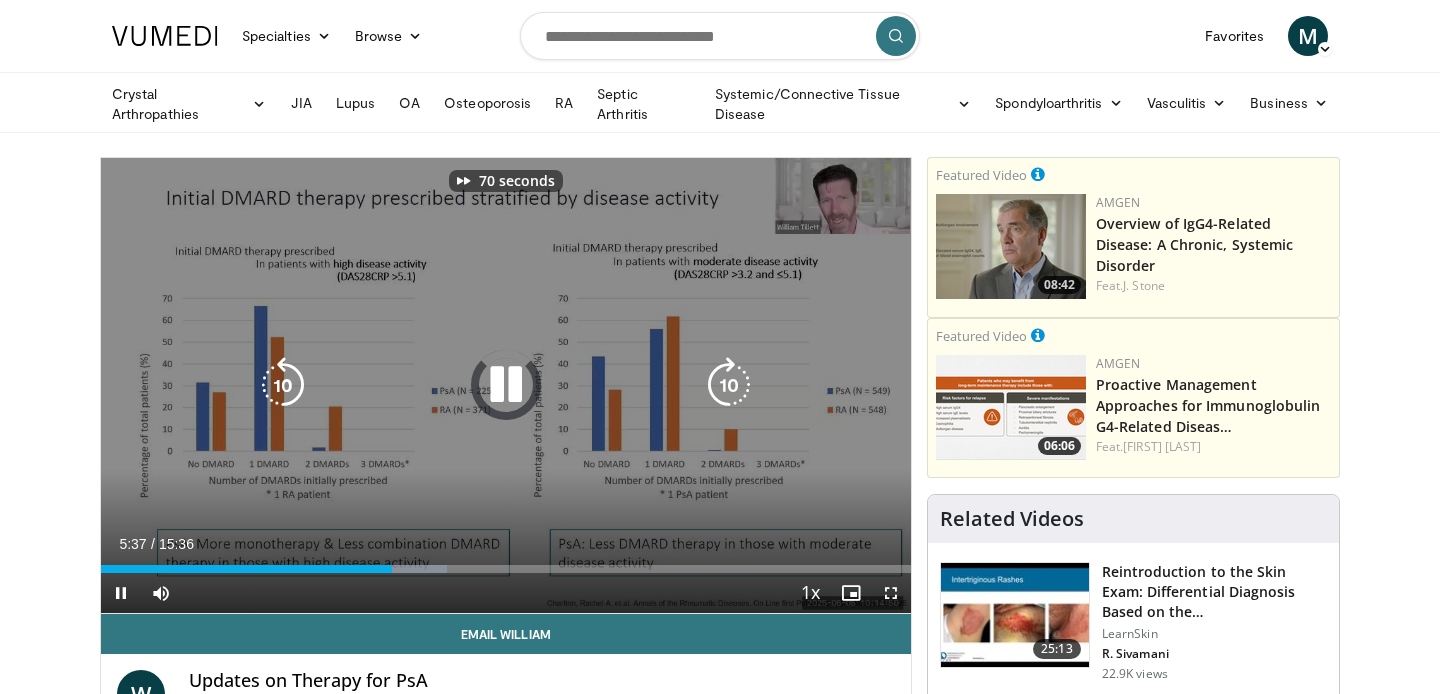 click at bounding box center (729, 385) 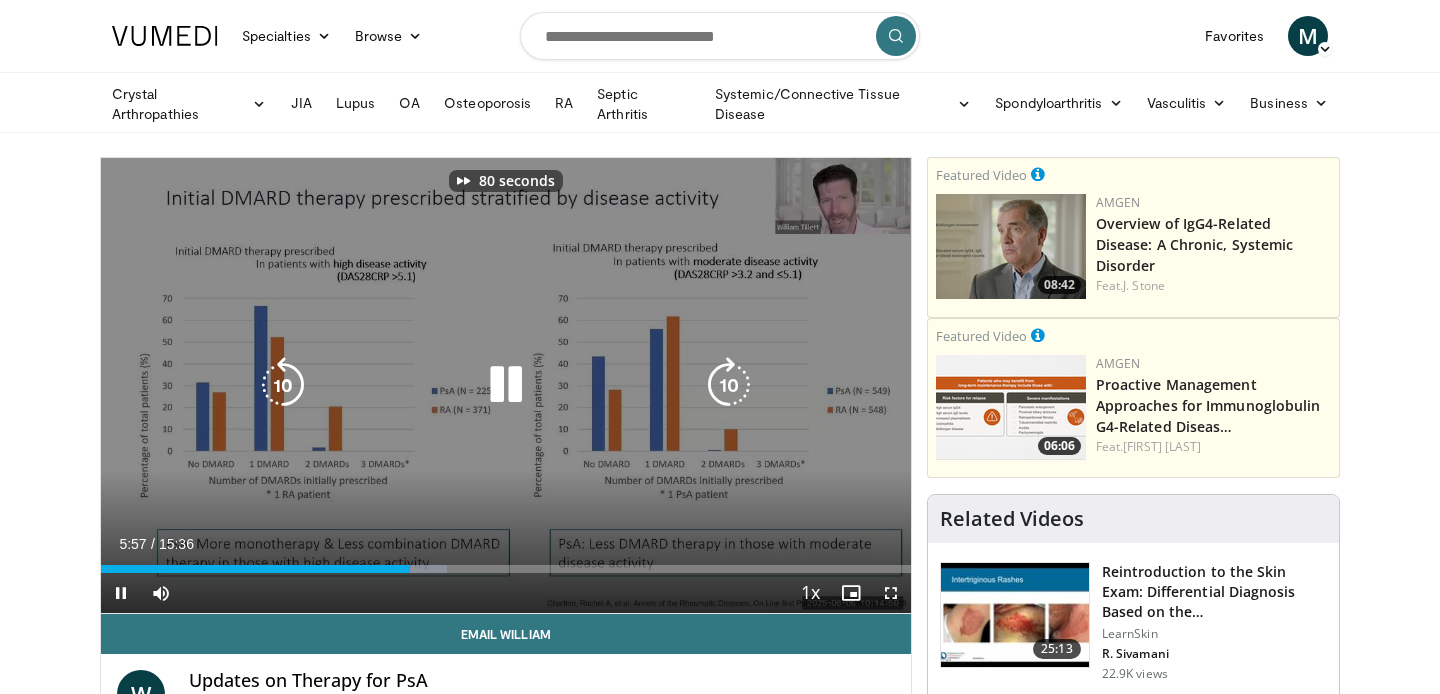 click at bounding box center (729, 385) 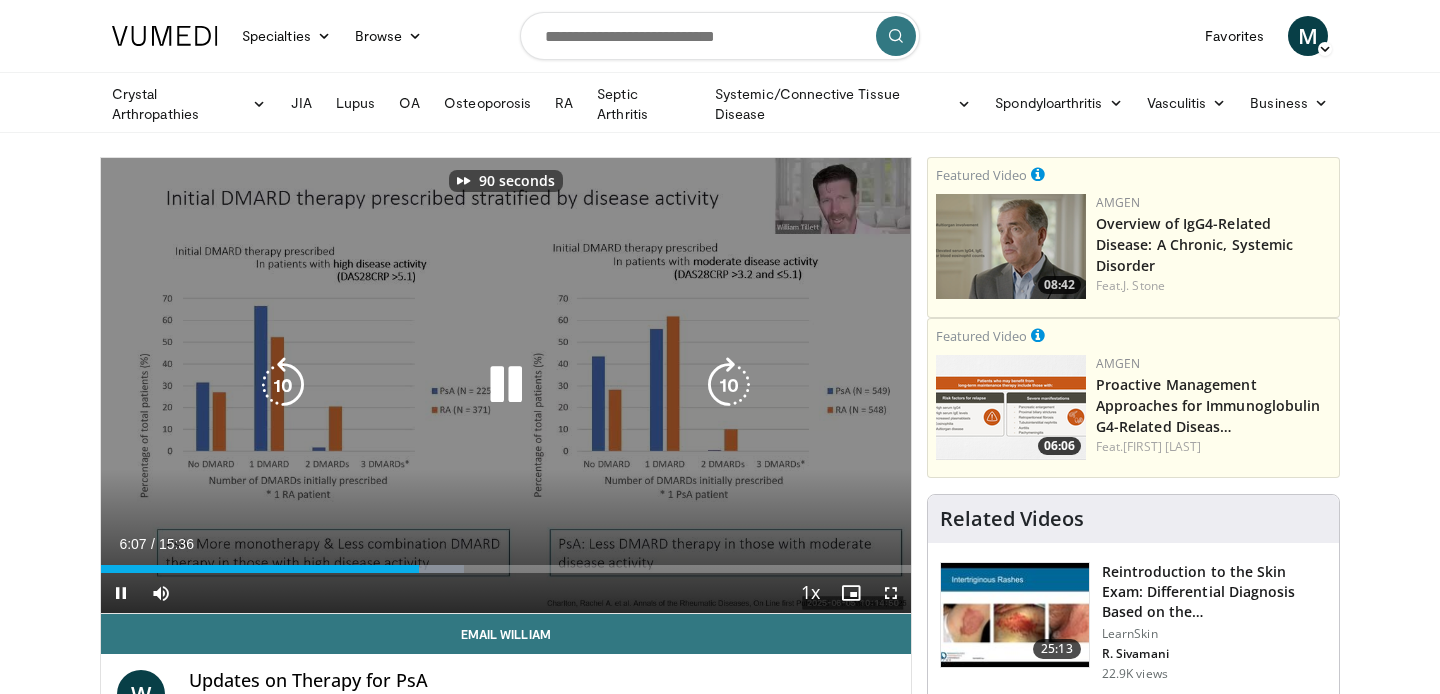 click at bounding box center [729, 385] 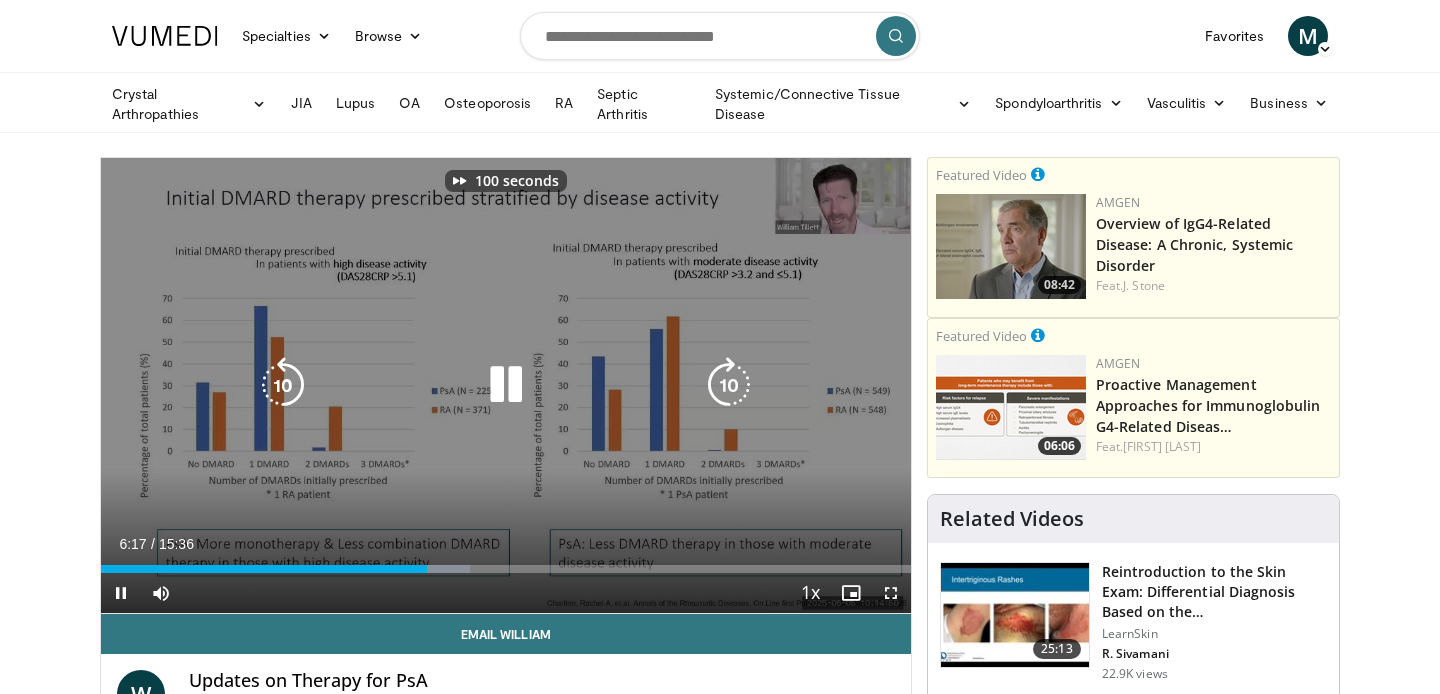 click at bounding box center (729, 385) 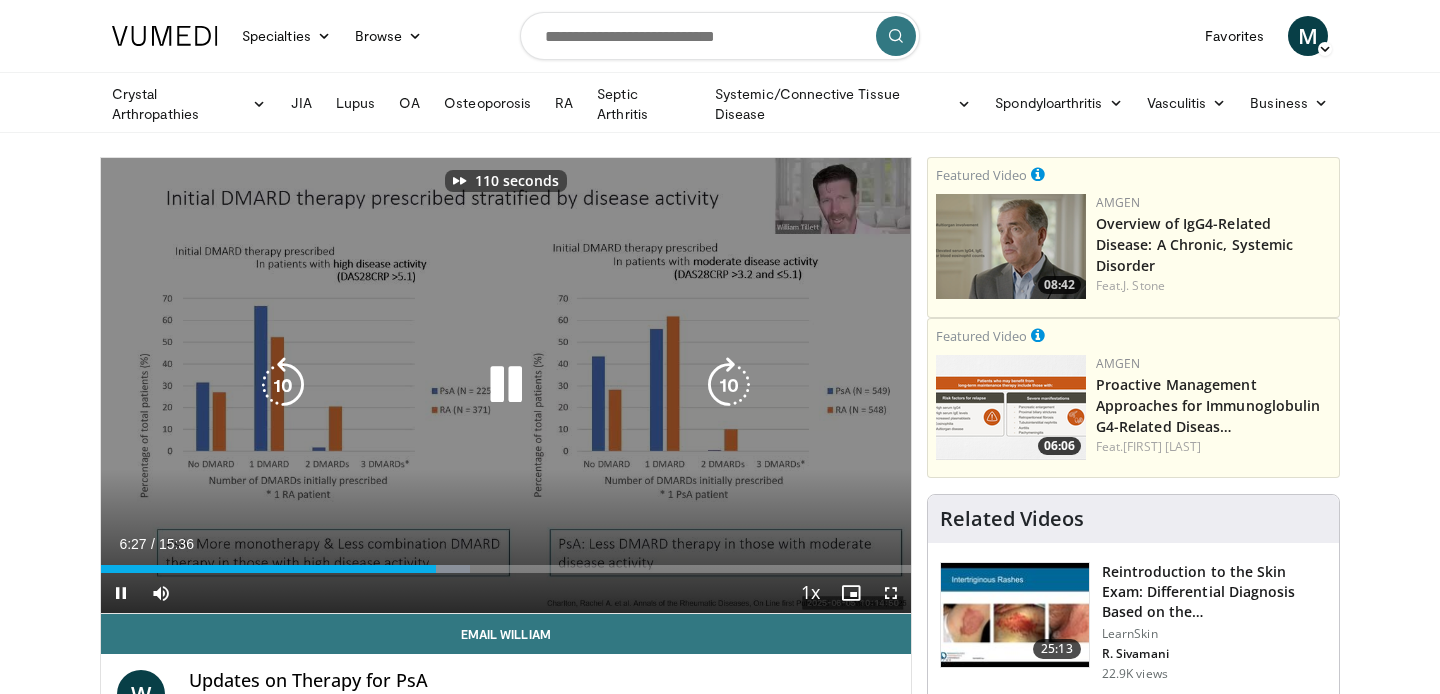 click at bounding box center [729, 385] 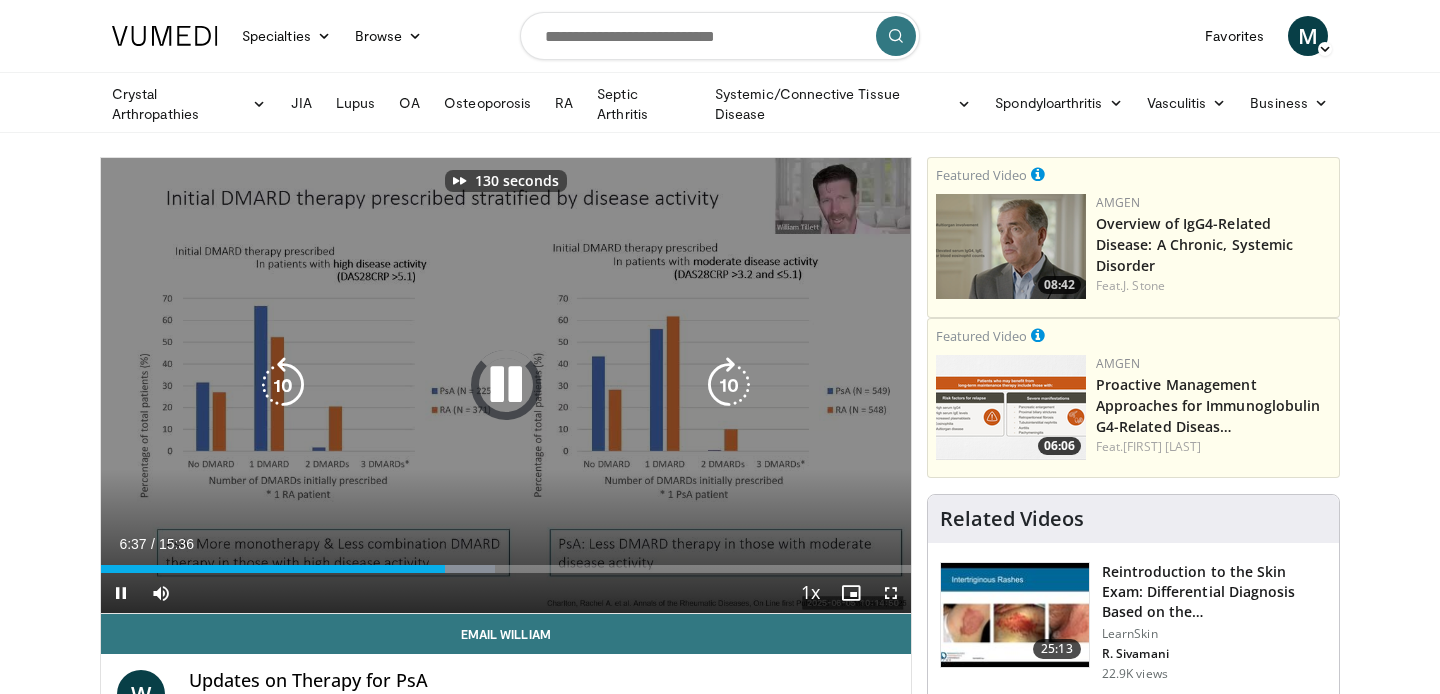click at bounding box center [729, 385] 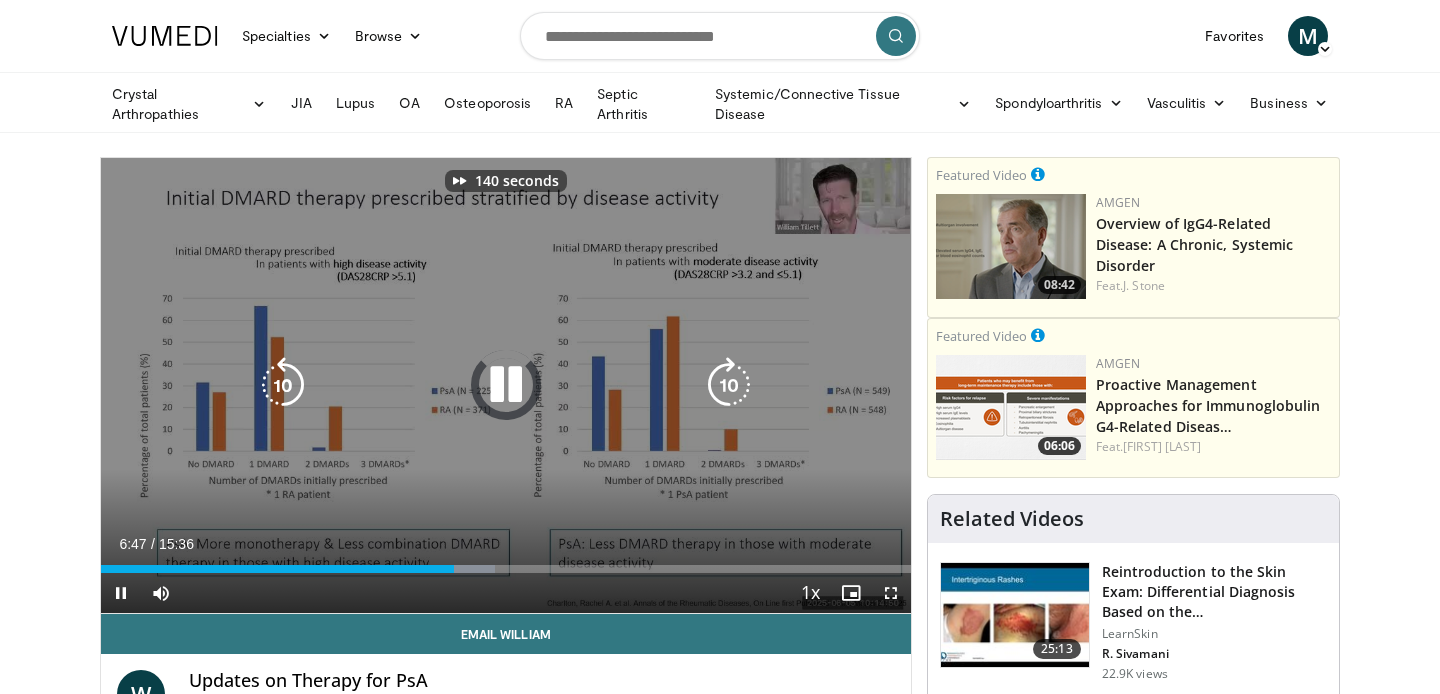 click at bounding box center [729, 385] 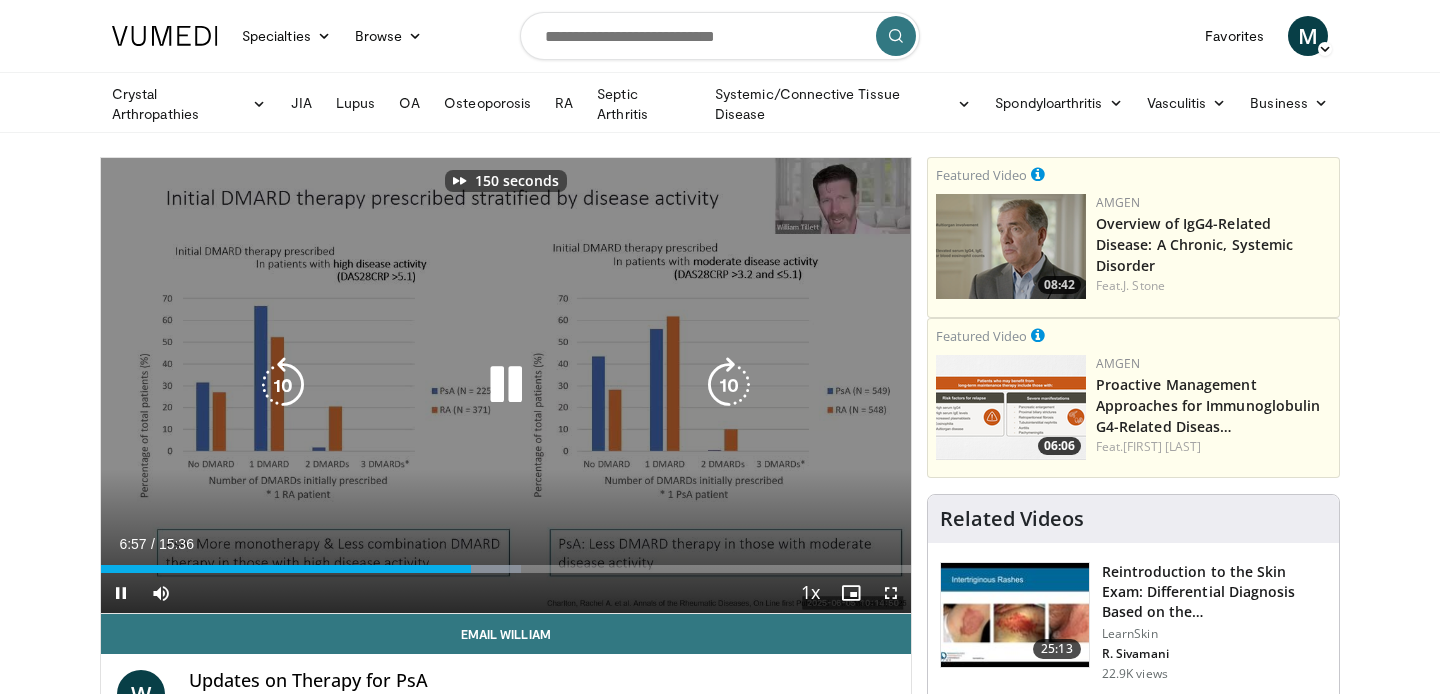 click at bounding box center (729, 385) 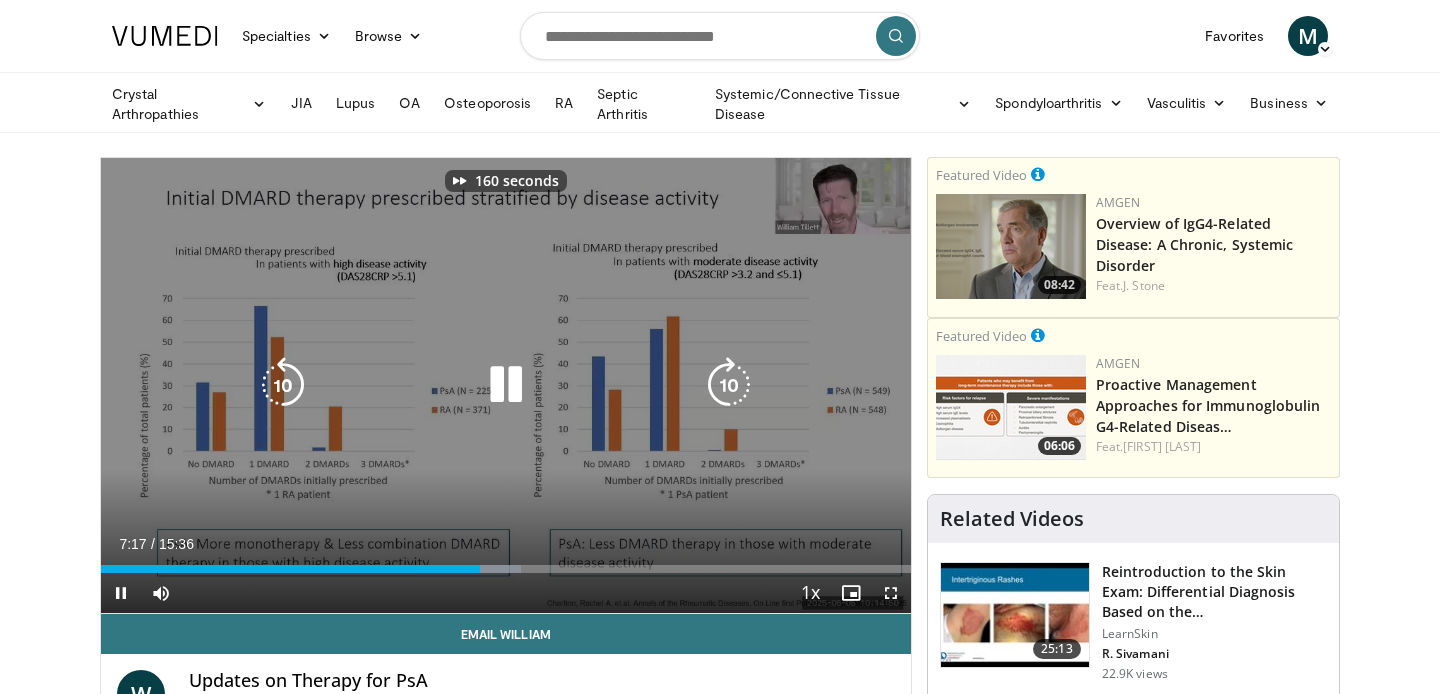 click at bounding box center [729, 385] 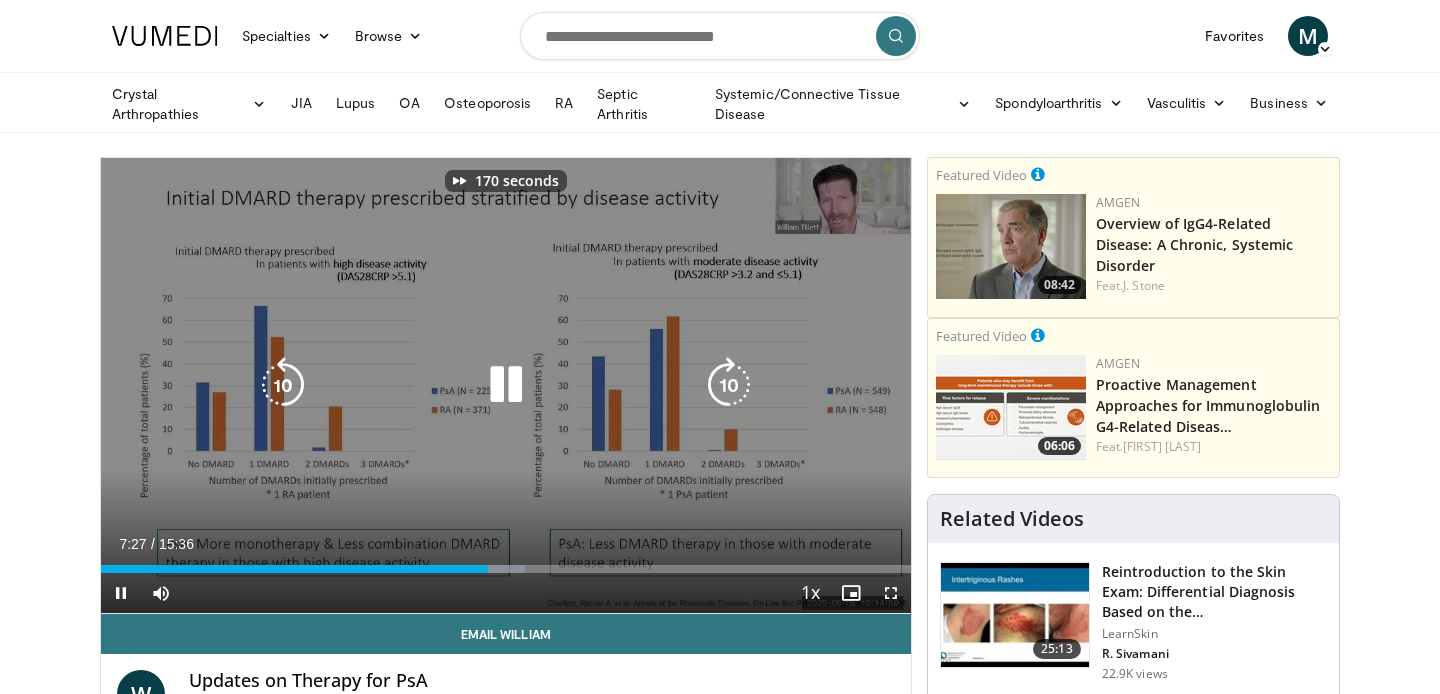 click at bounding box center [729, 385] 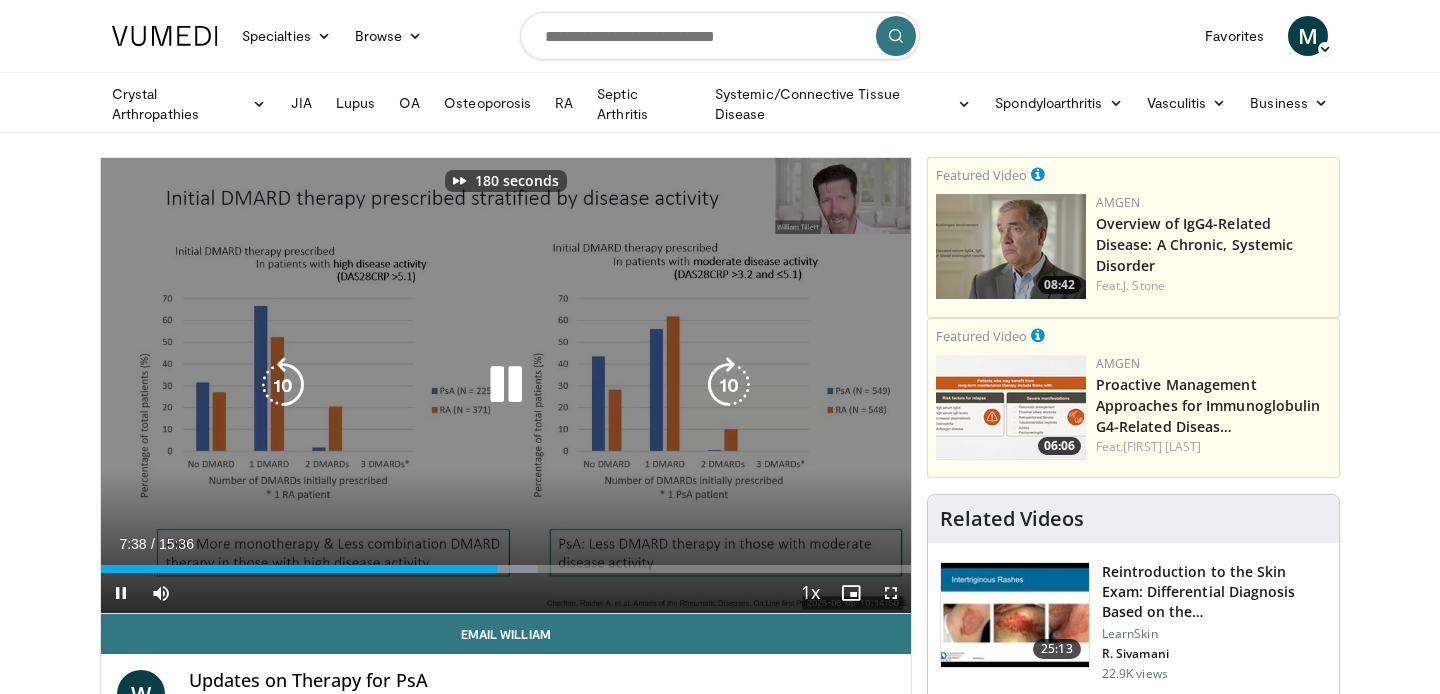 click at bounding box center (729, 385) 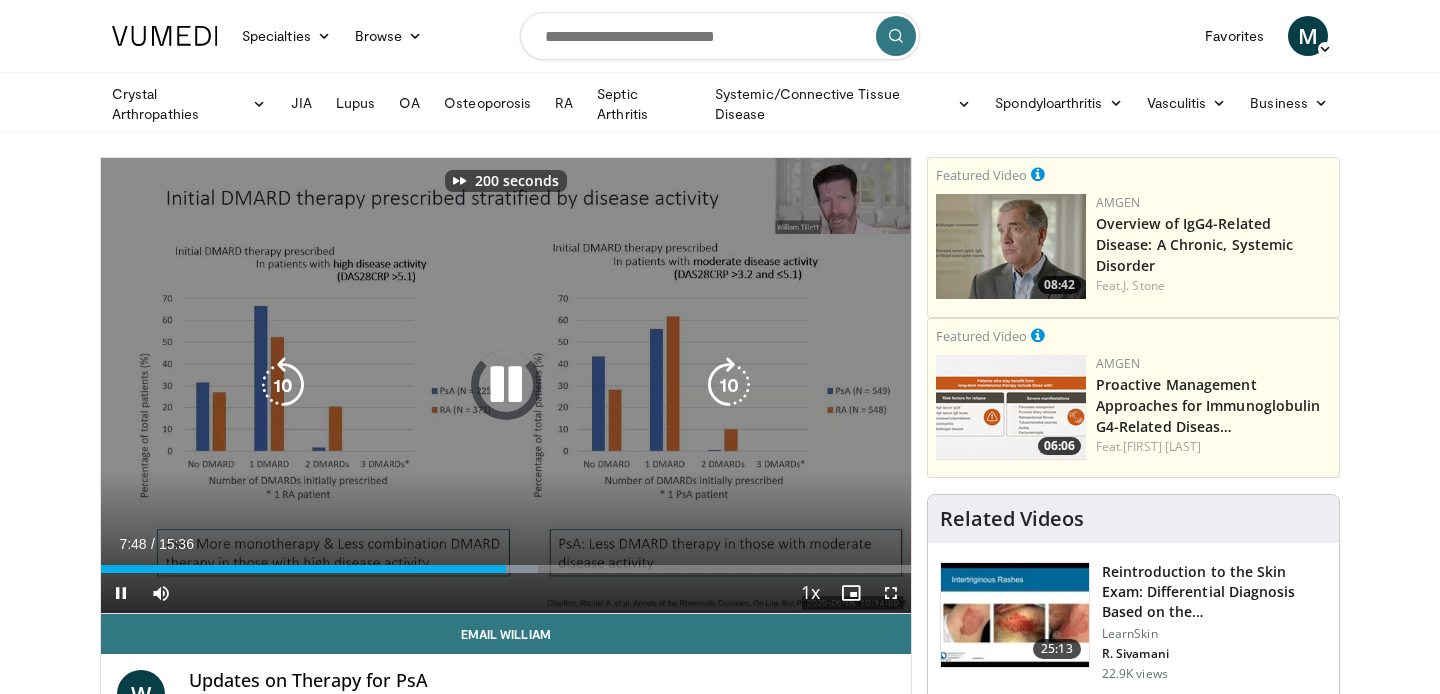 click at bounding box center [729, 385] 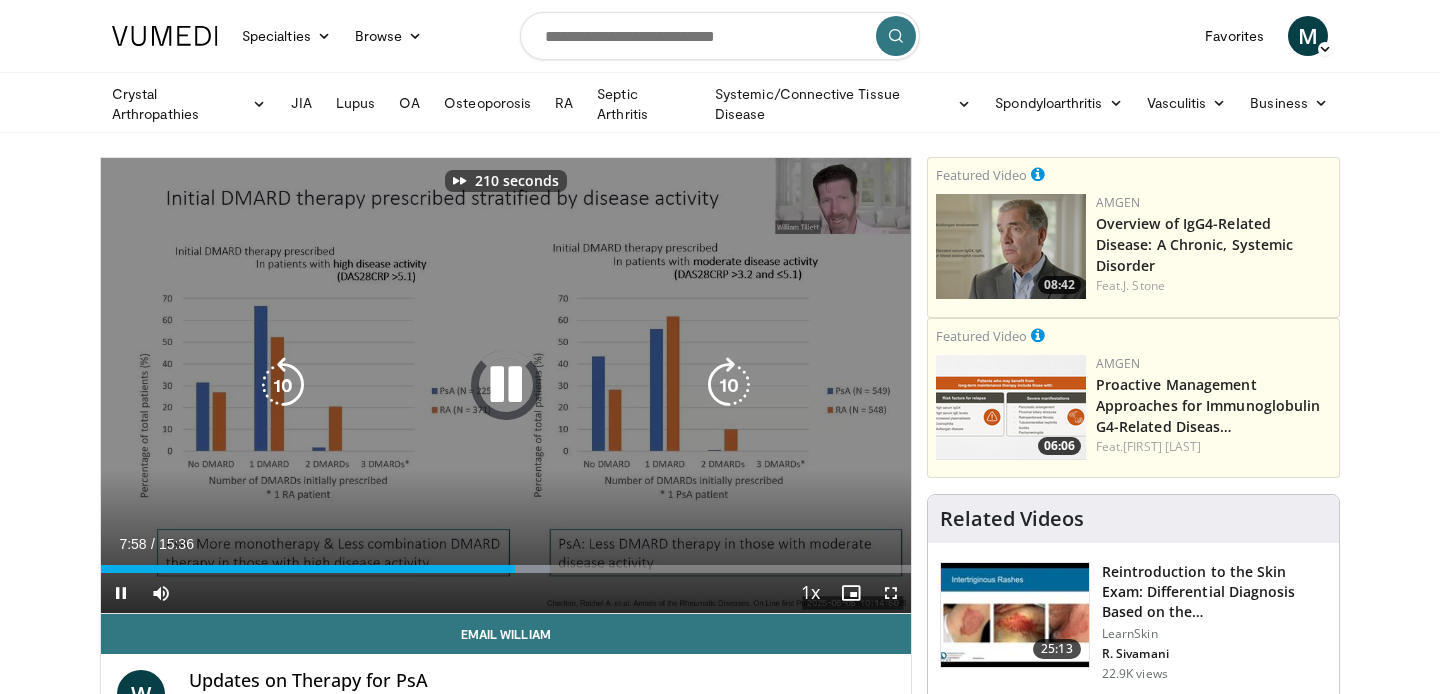 click at bounding box center (729, 385) 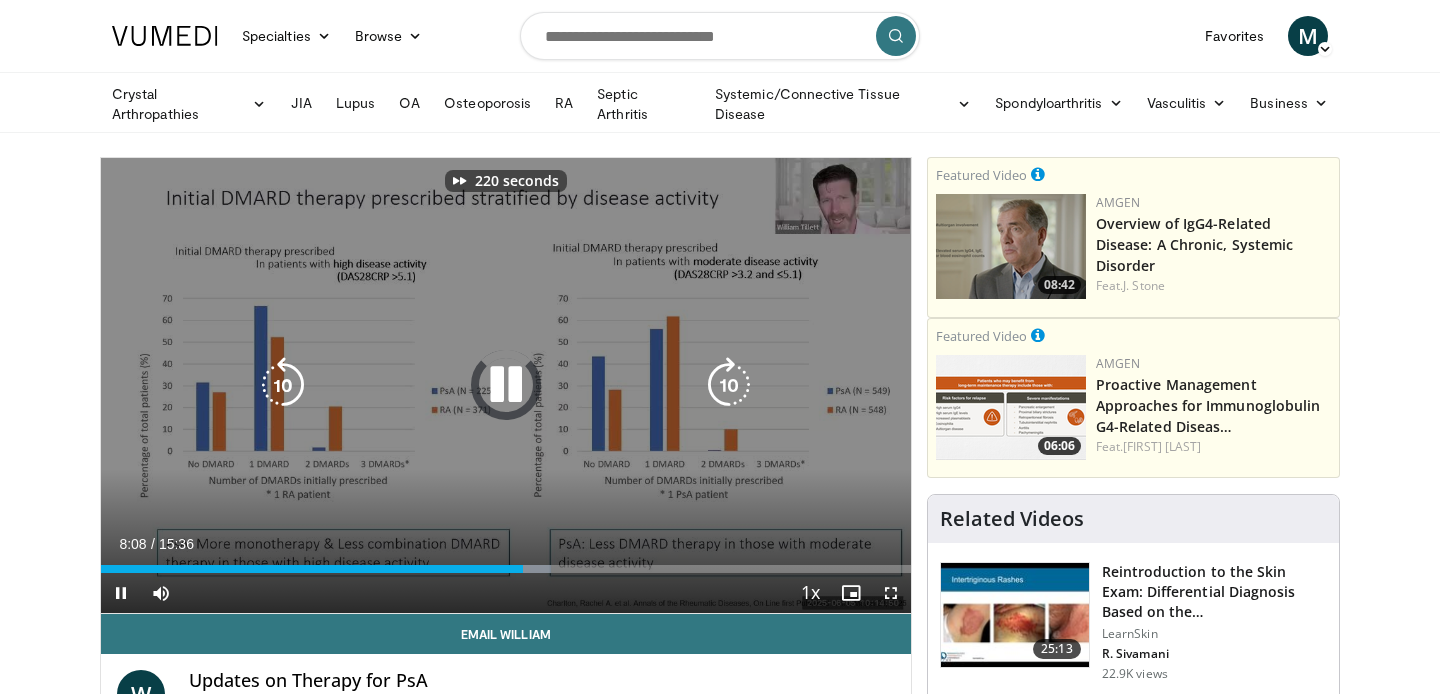 click at bounding box center [729, 385] 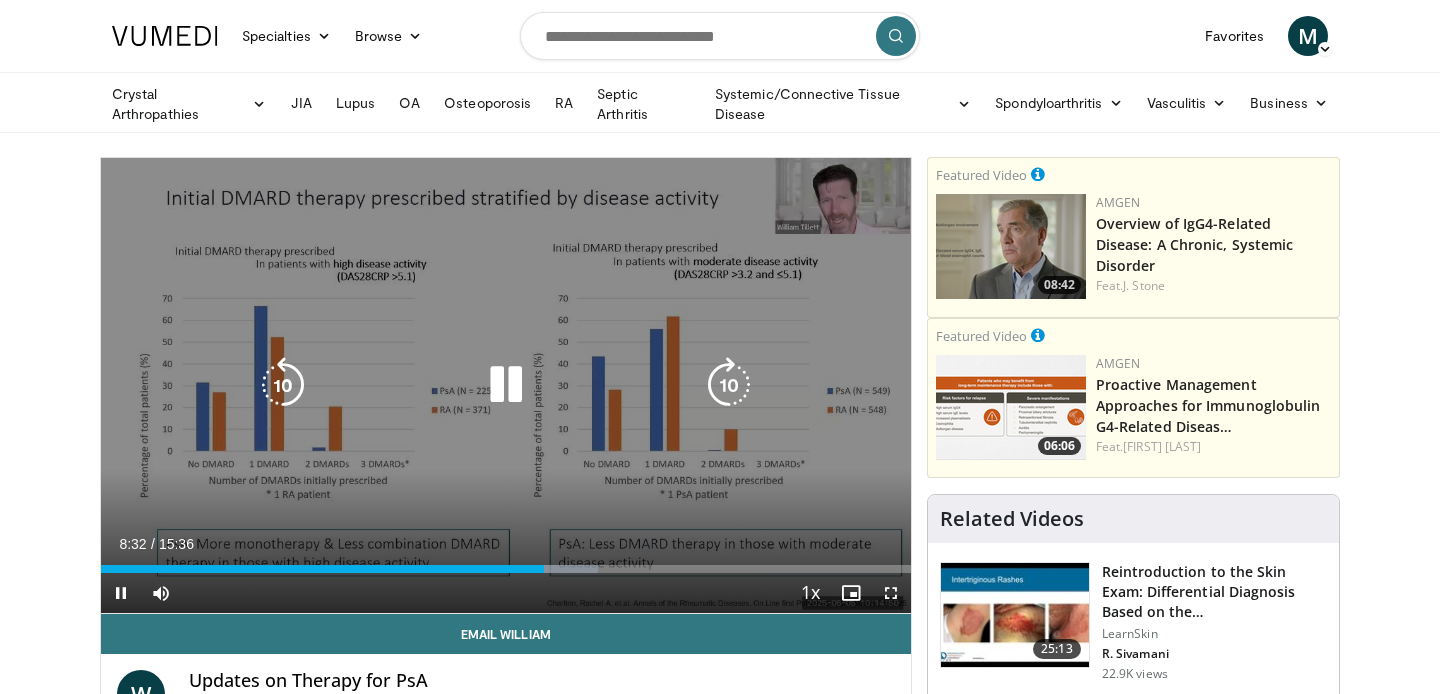 click at bounding box center (283, 385) 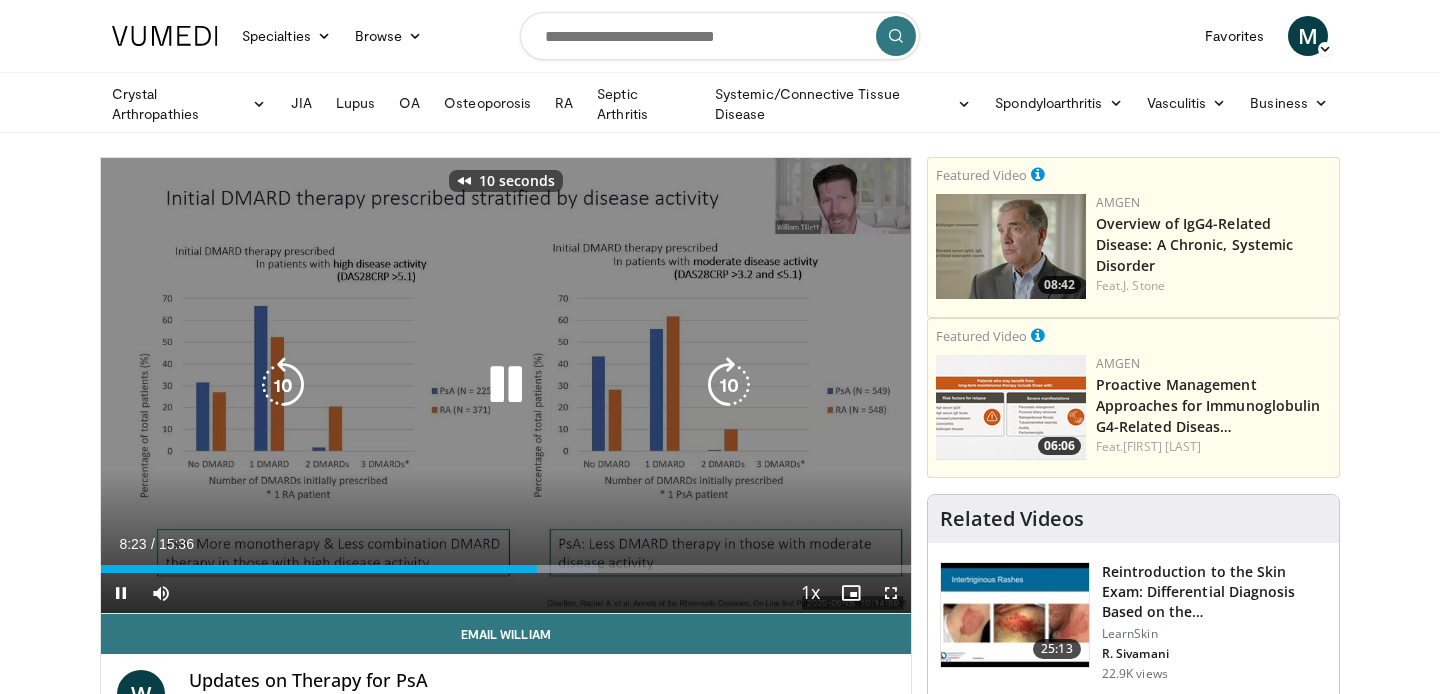 click at bounding box center [283, 385] 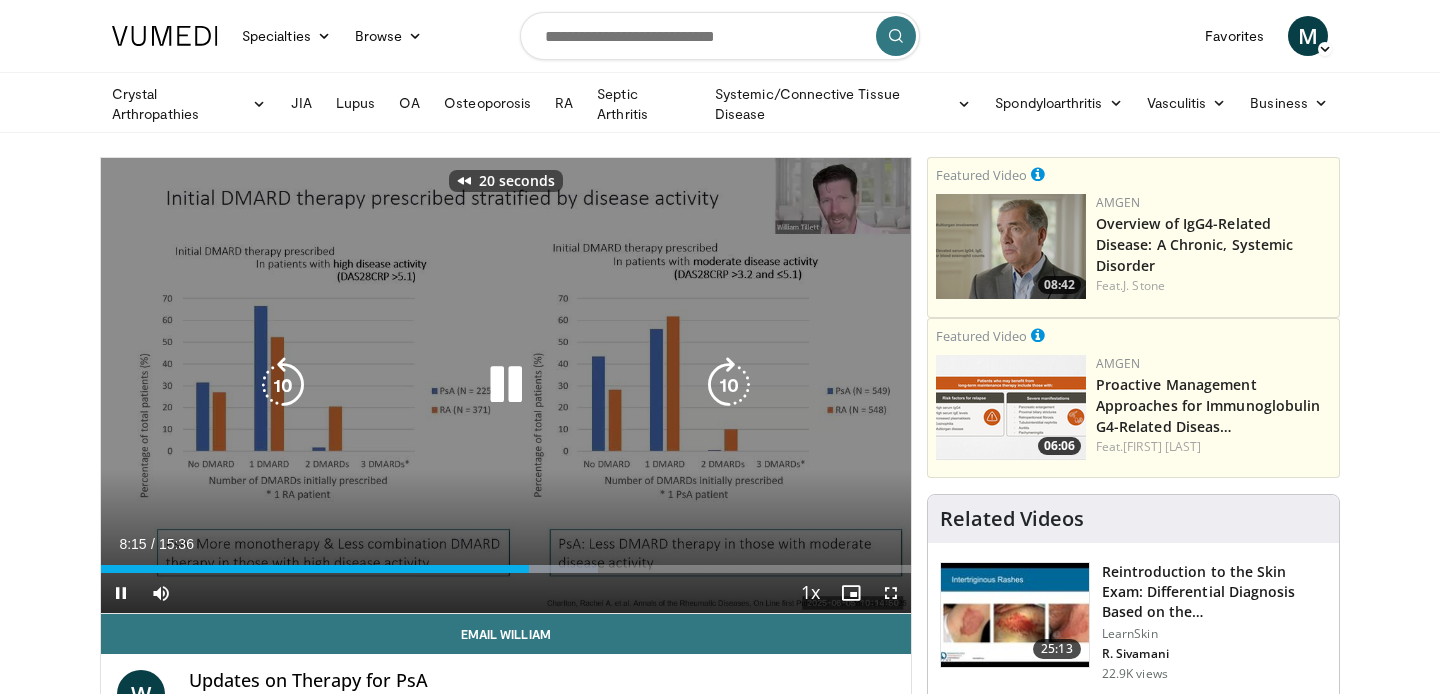 click at bounding box center (283, 385) 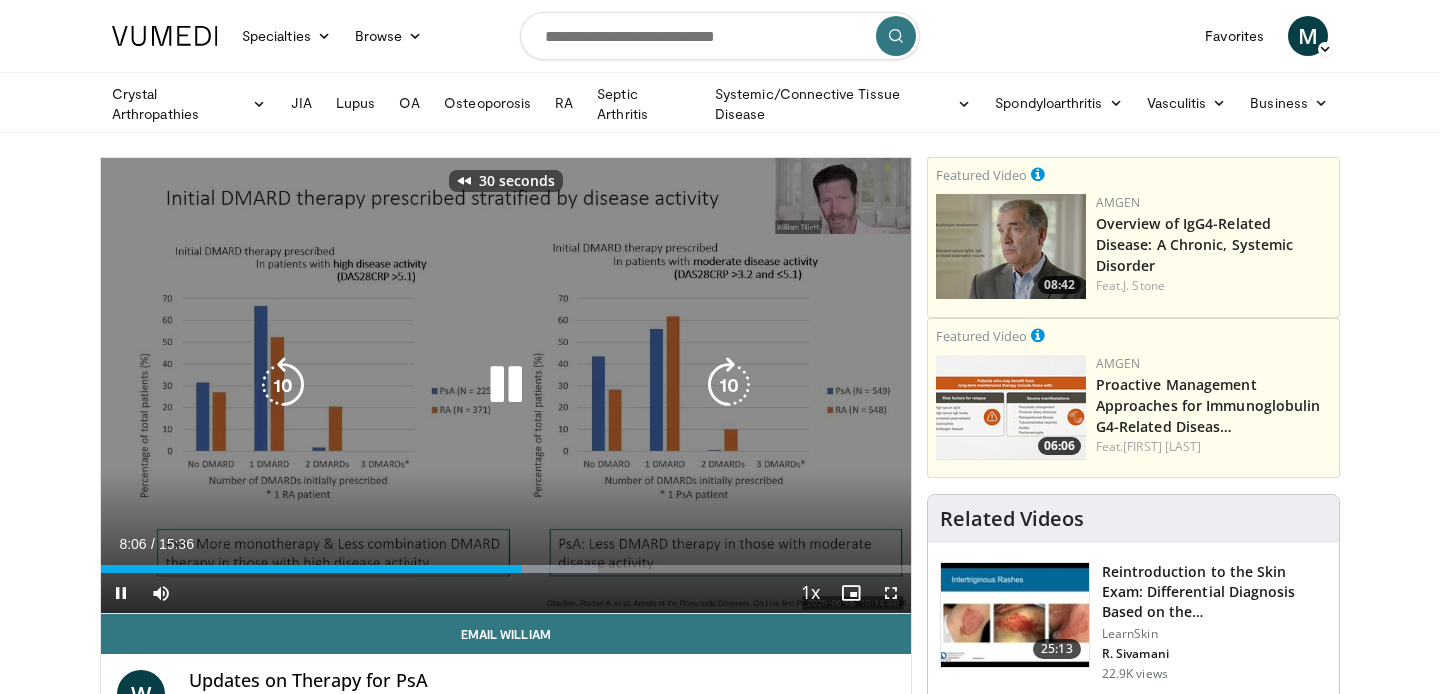 click at bounding box center (283, 385) 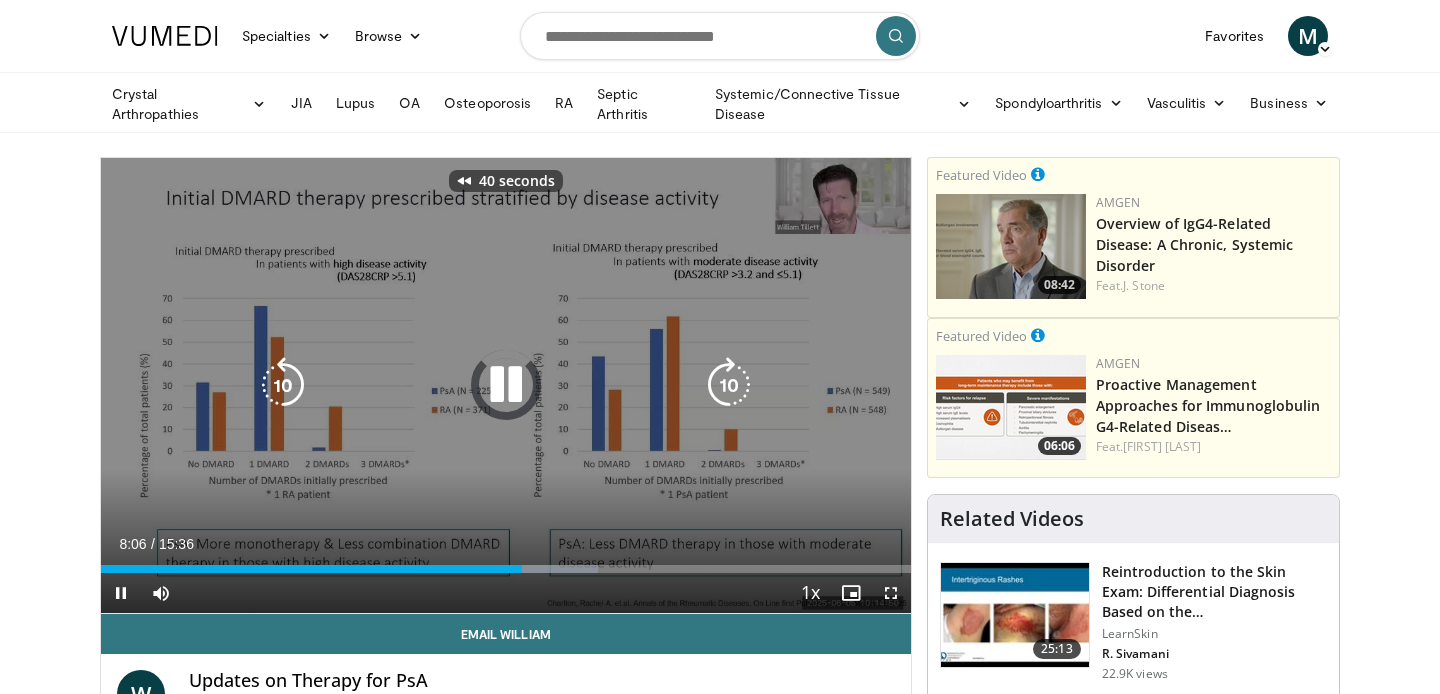 click at bounding box center [283, 385] 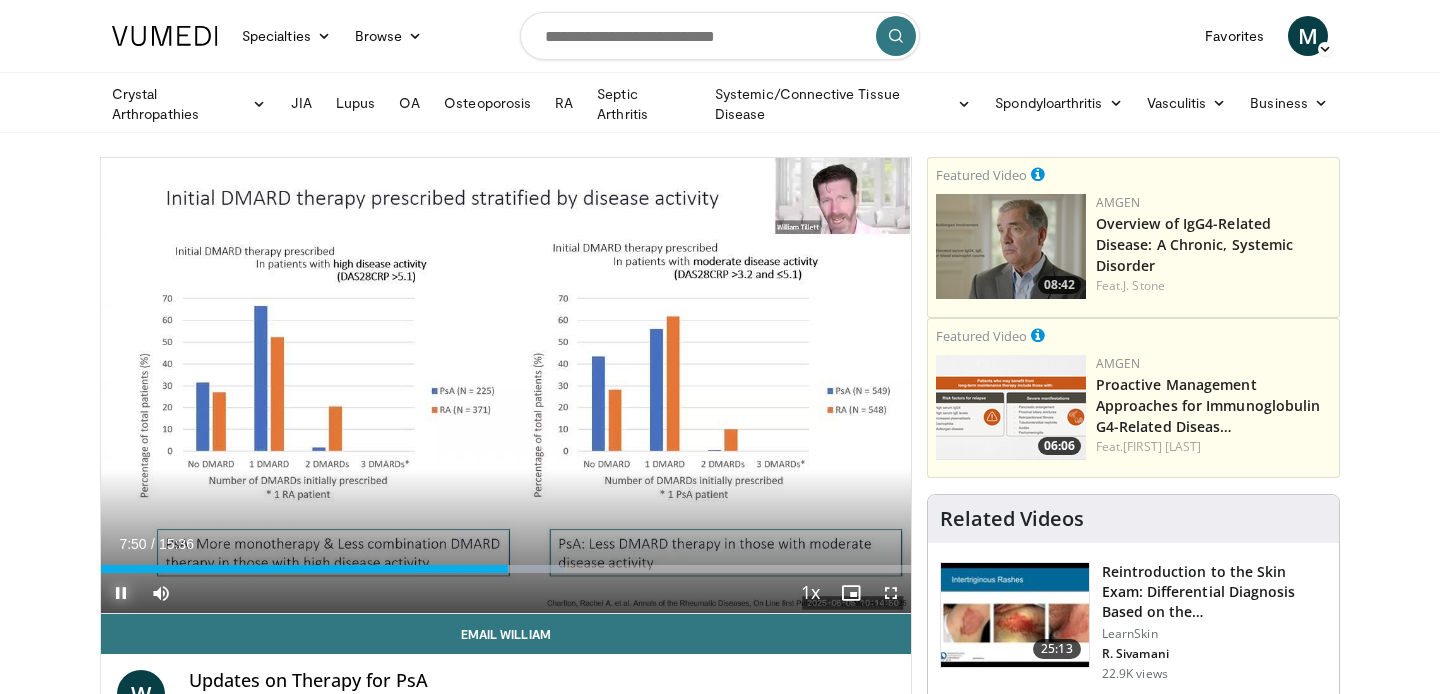 click at bounding box center (121, 593) 